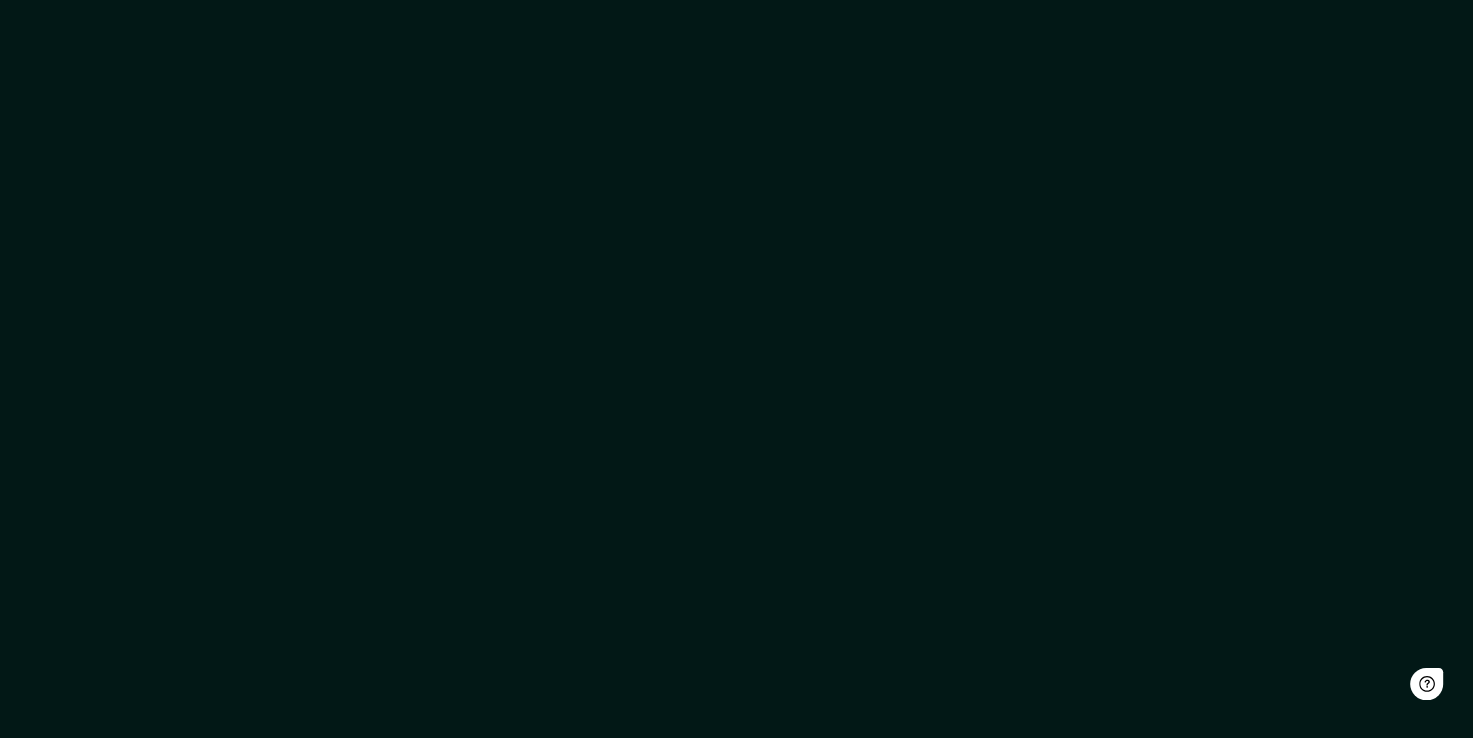 scroll, scrollTop: 0, scrollLeft: 0, axis: both 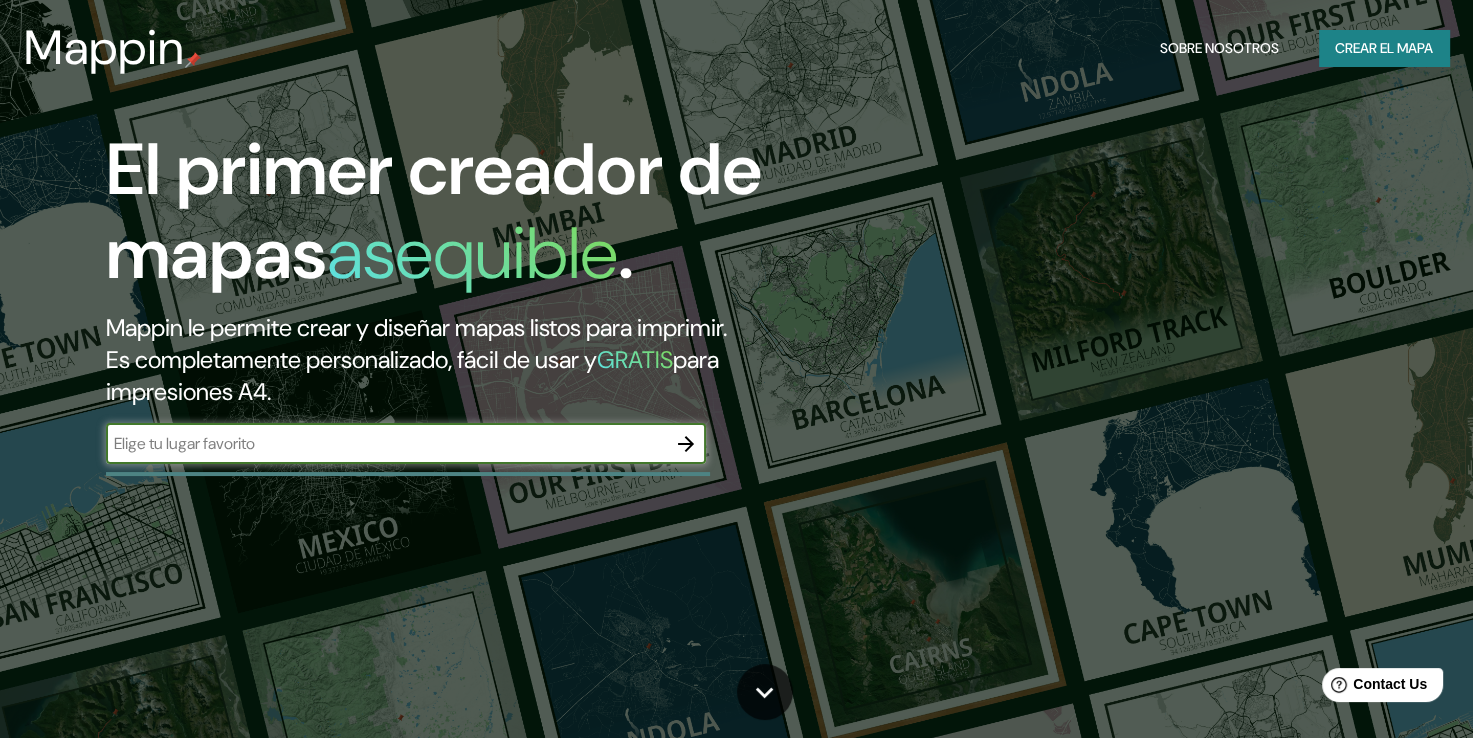 click at bounding box center (386, 443) 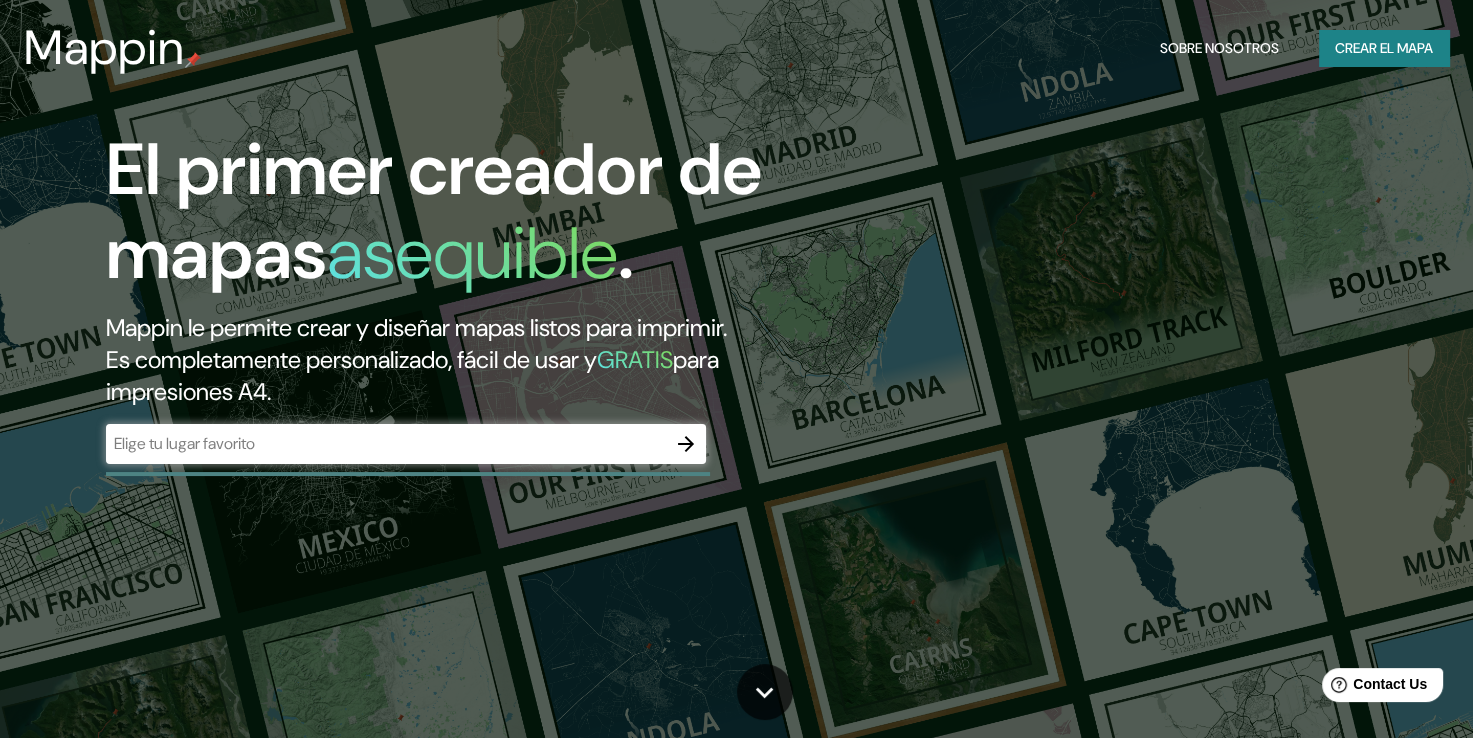 click on "Mappin le permite crear y diseñar mapas listos para imprimir.  Es completamente personalizado, fácil de usar y  GRATIS  para impresiones A4." at bounding box center [474, 360] 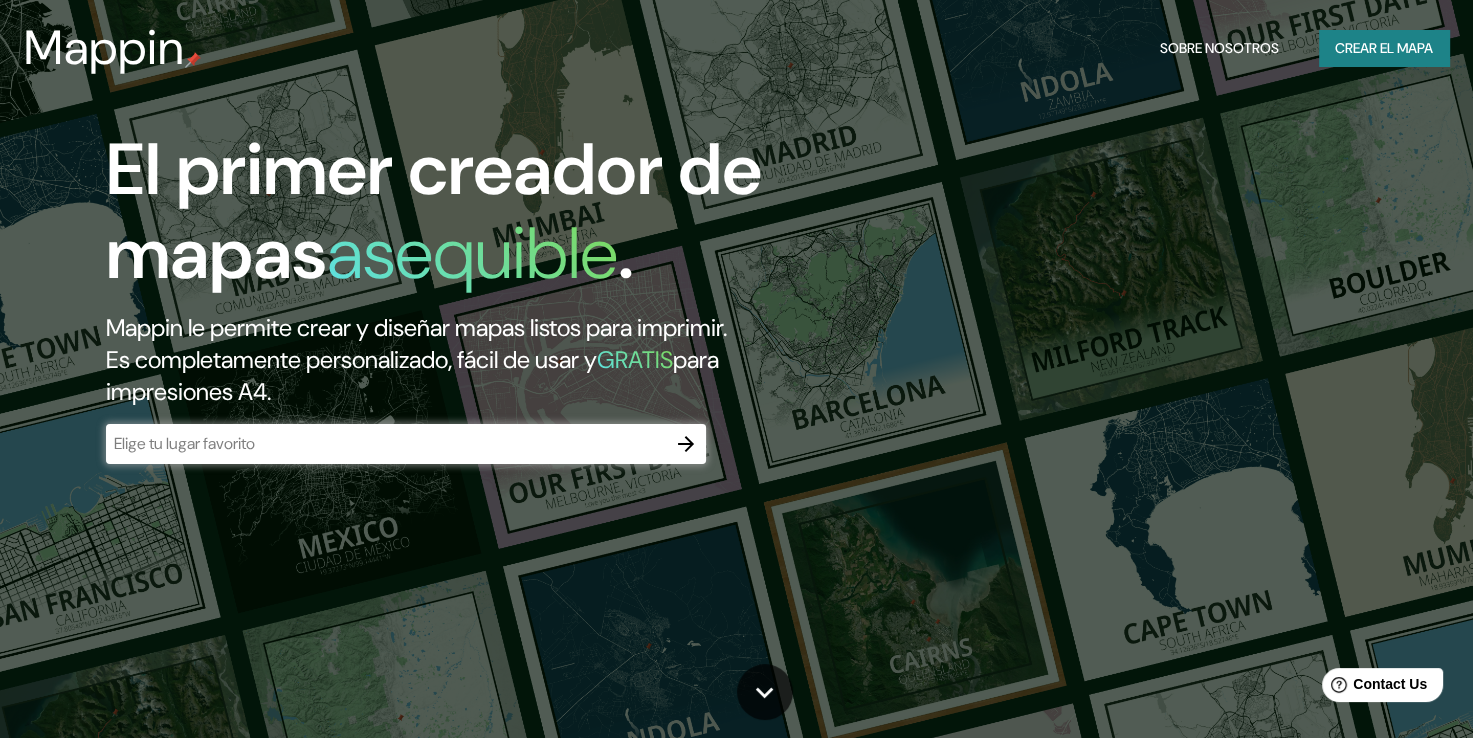 click at bounding box center (386, 443) 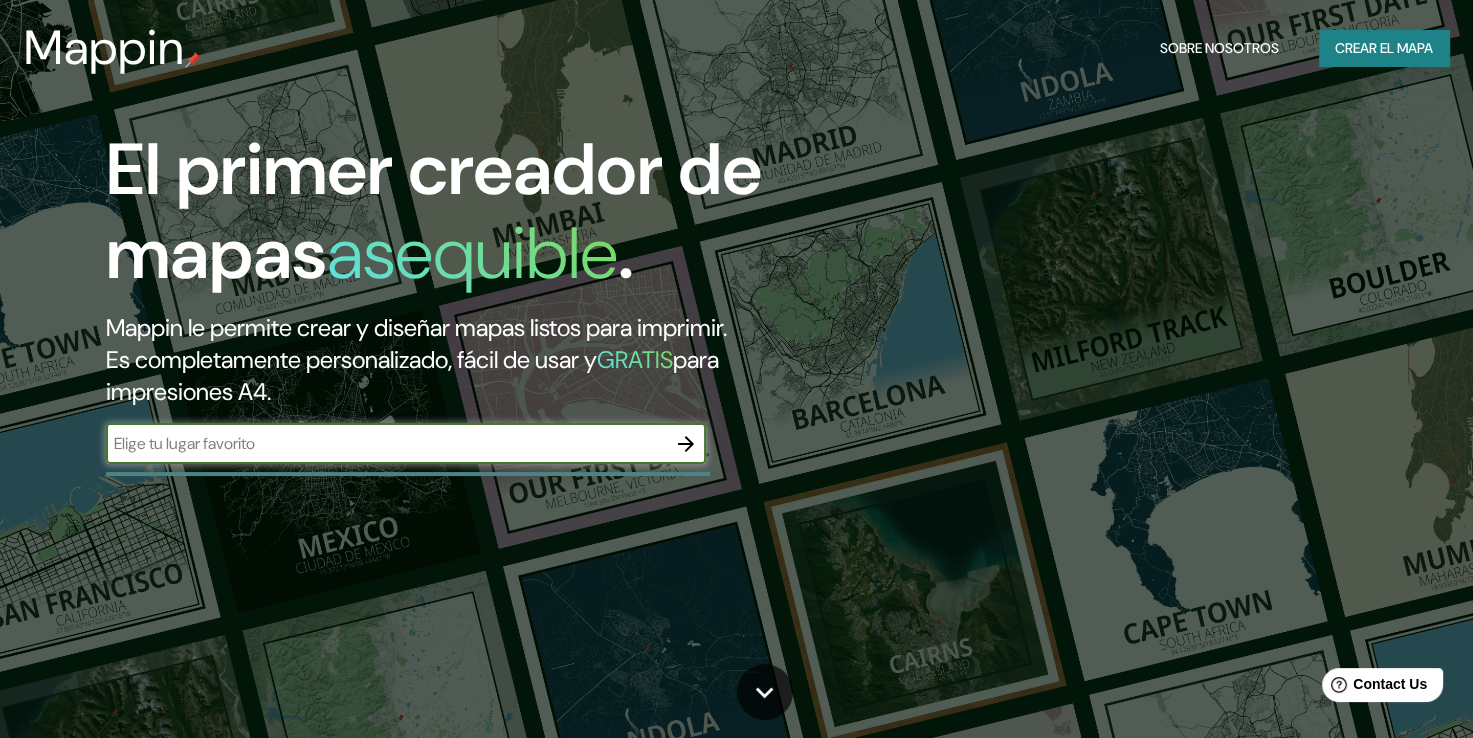paste on "Calle Paseo del Sol #123, Fracc. Campestre, Cancún, Quintana Roo, México, C.P. 77533, México" 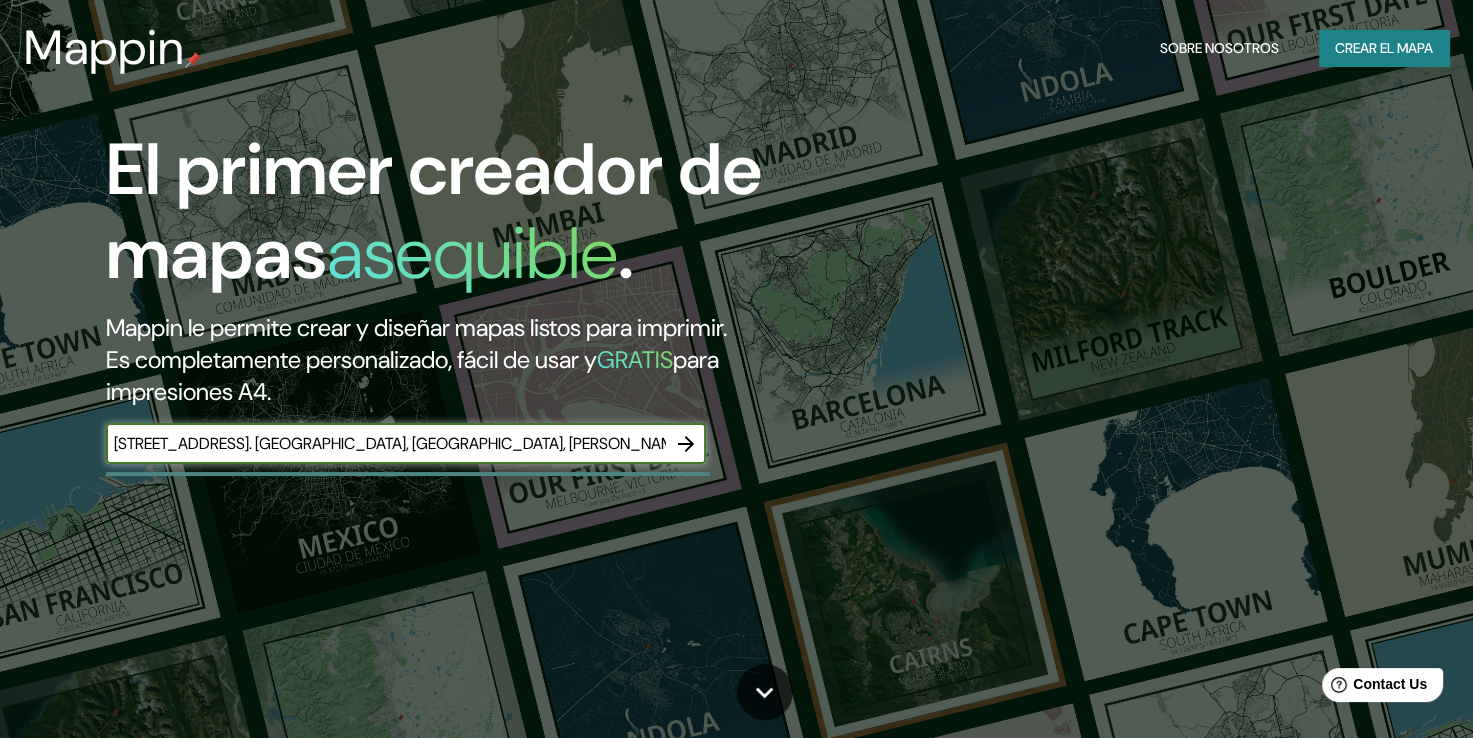 scroll, scrollTop: 0, scrollLeft: 138, axis: horizontal 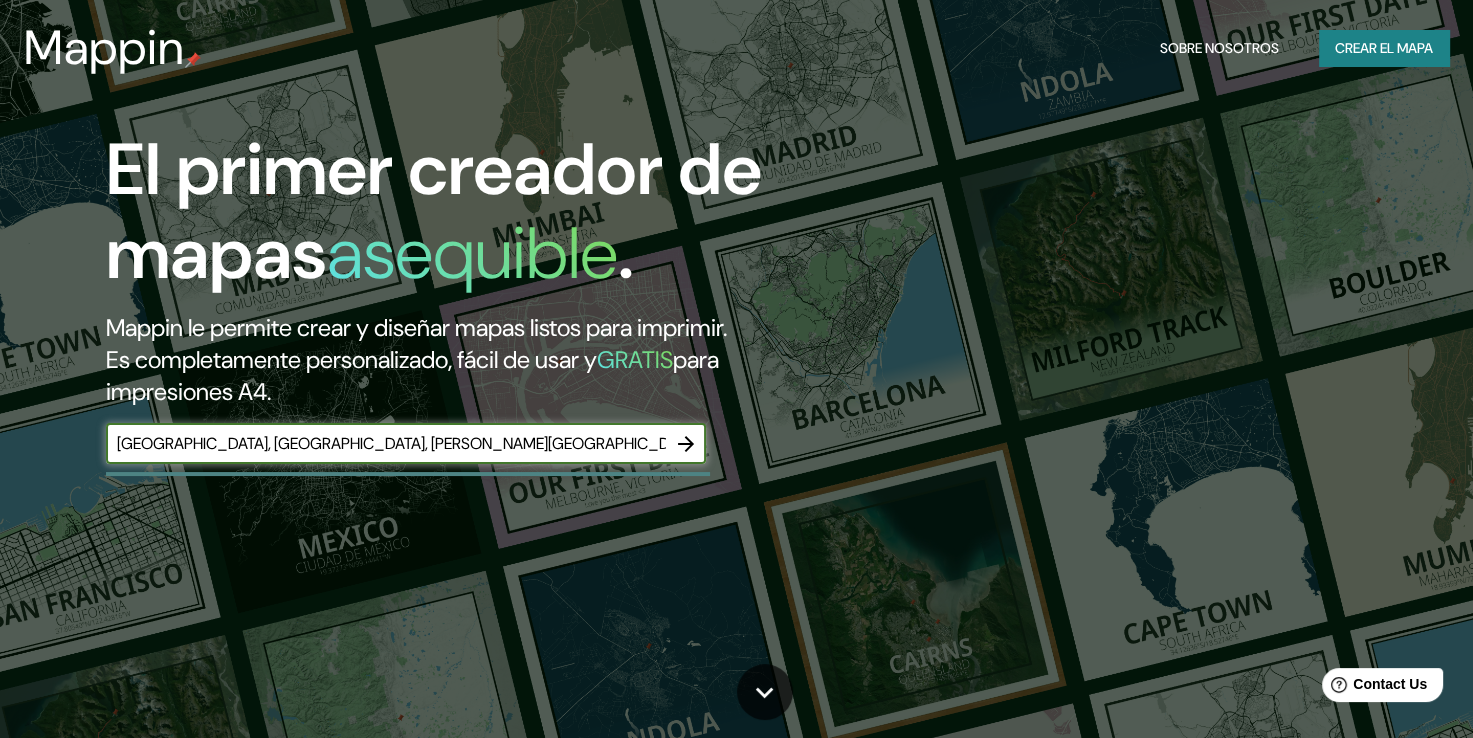 type on "Calle Paseo del Sol #123, Fracc. Campestre, Cancún, Quintana Roo, México, C.P. 77533, México" 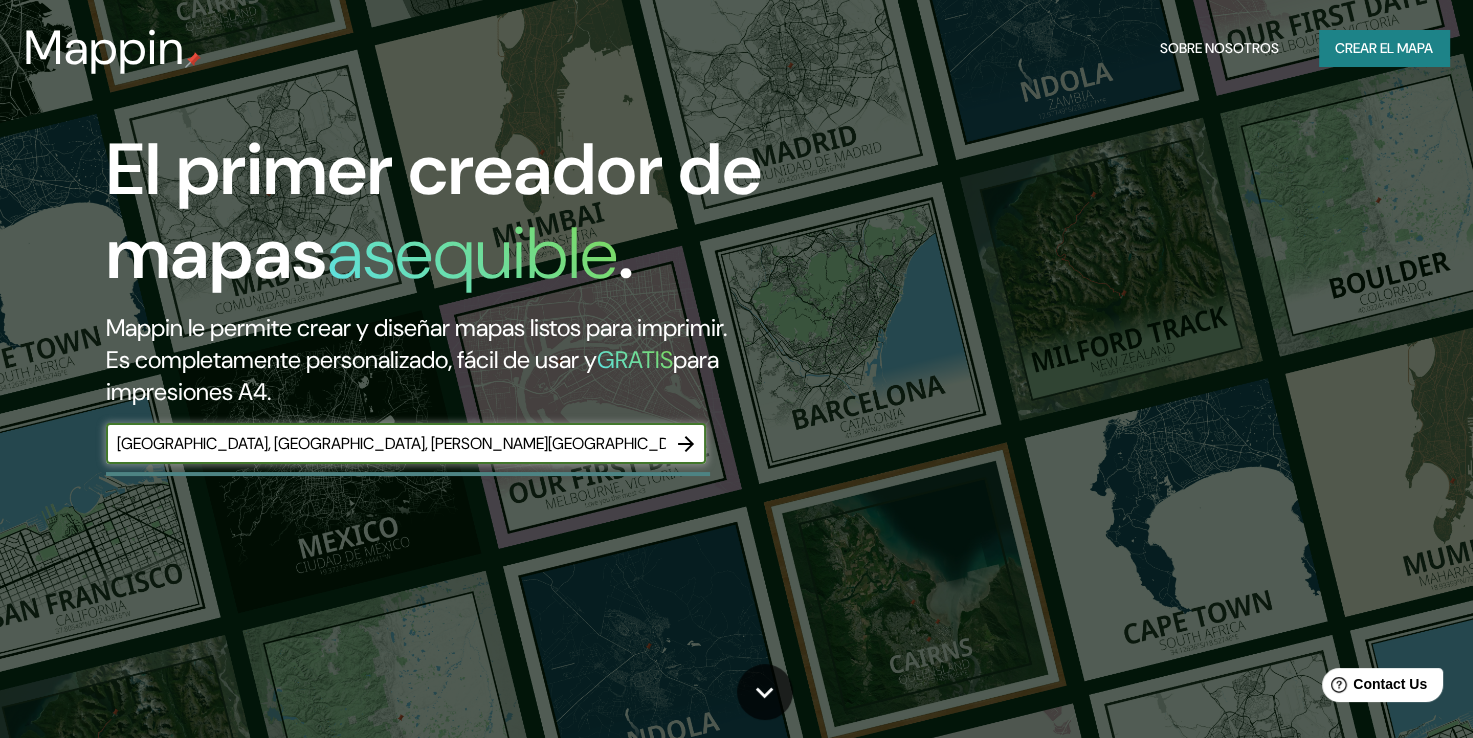 click 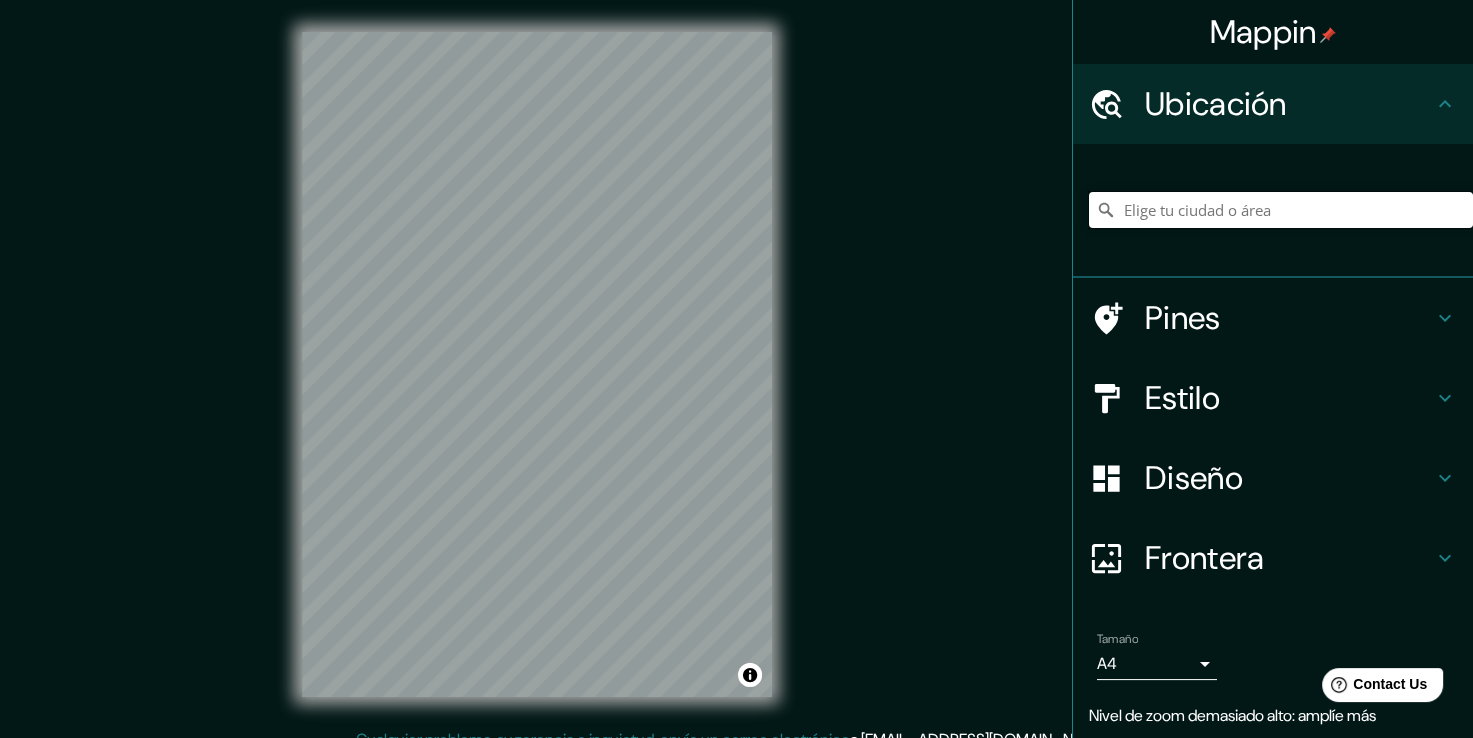 click at bounding box center (1281, 210) 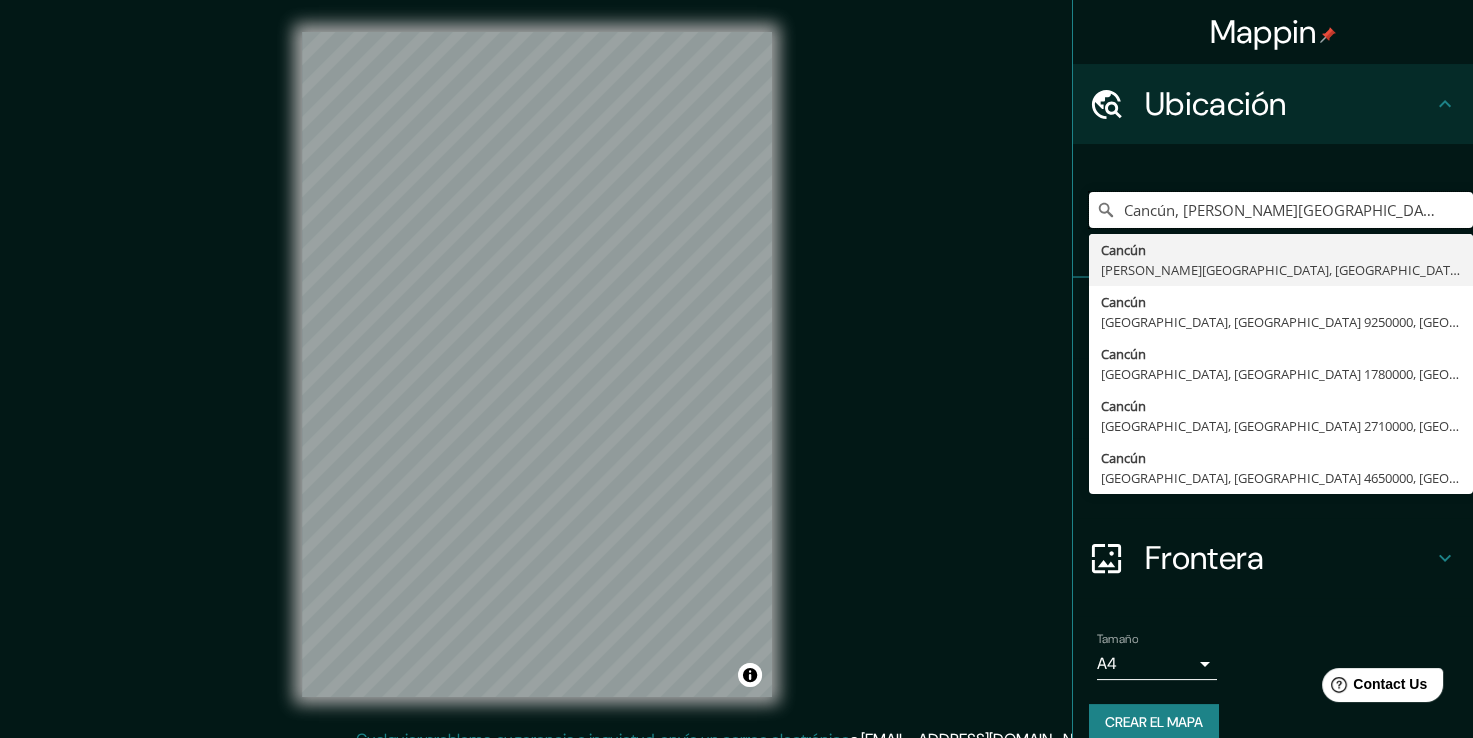 type on "Cancún, Quintana Roo, México" 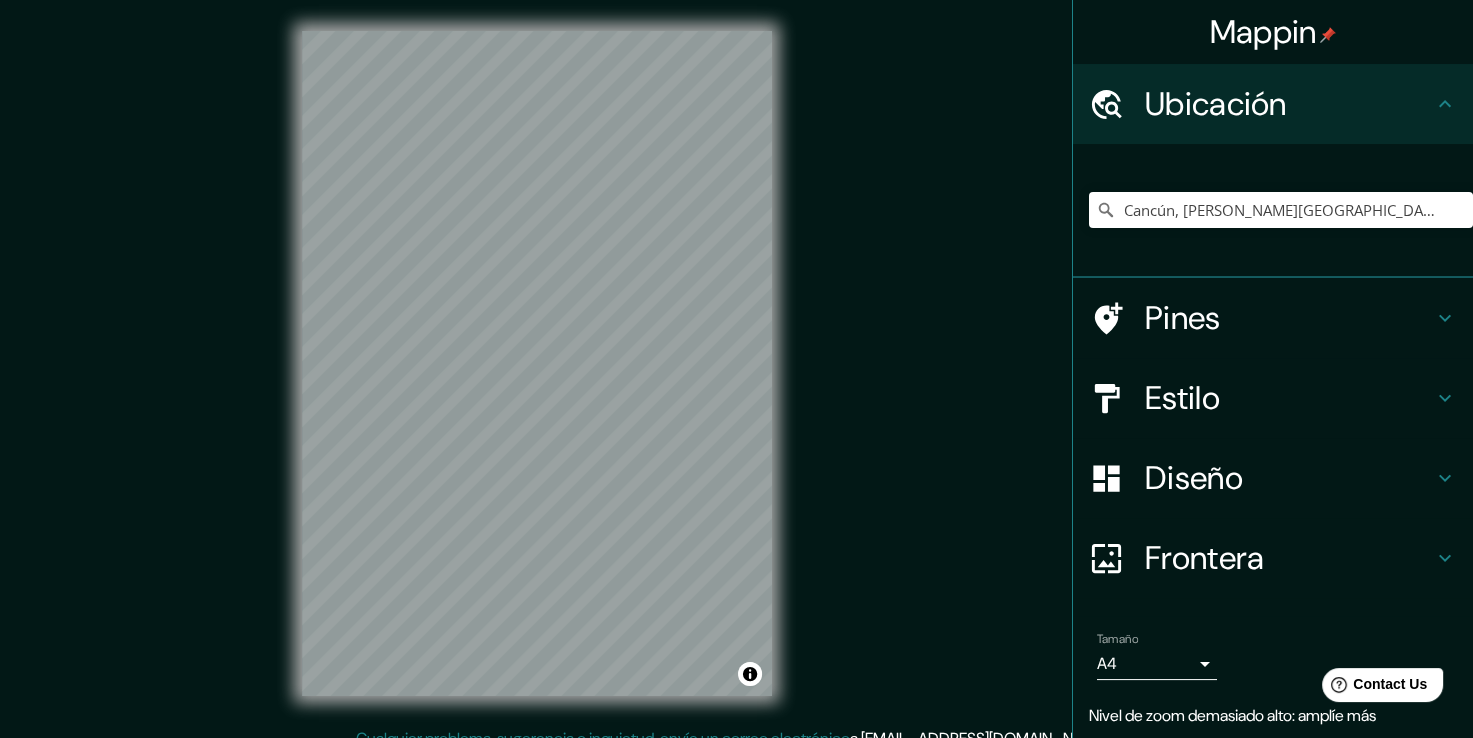 scroll, scrollTop: 0, scrollLeft: 0, axis: both 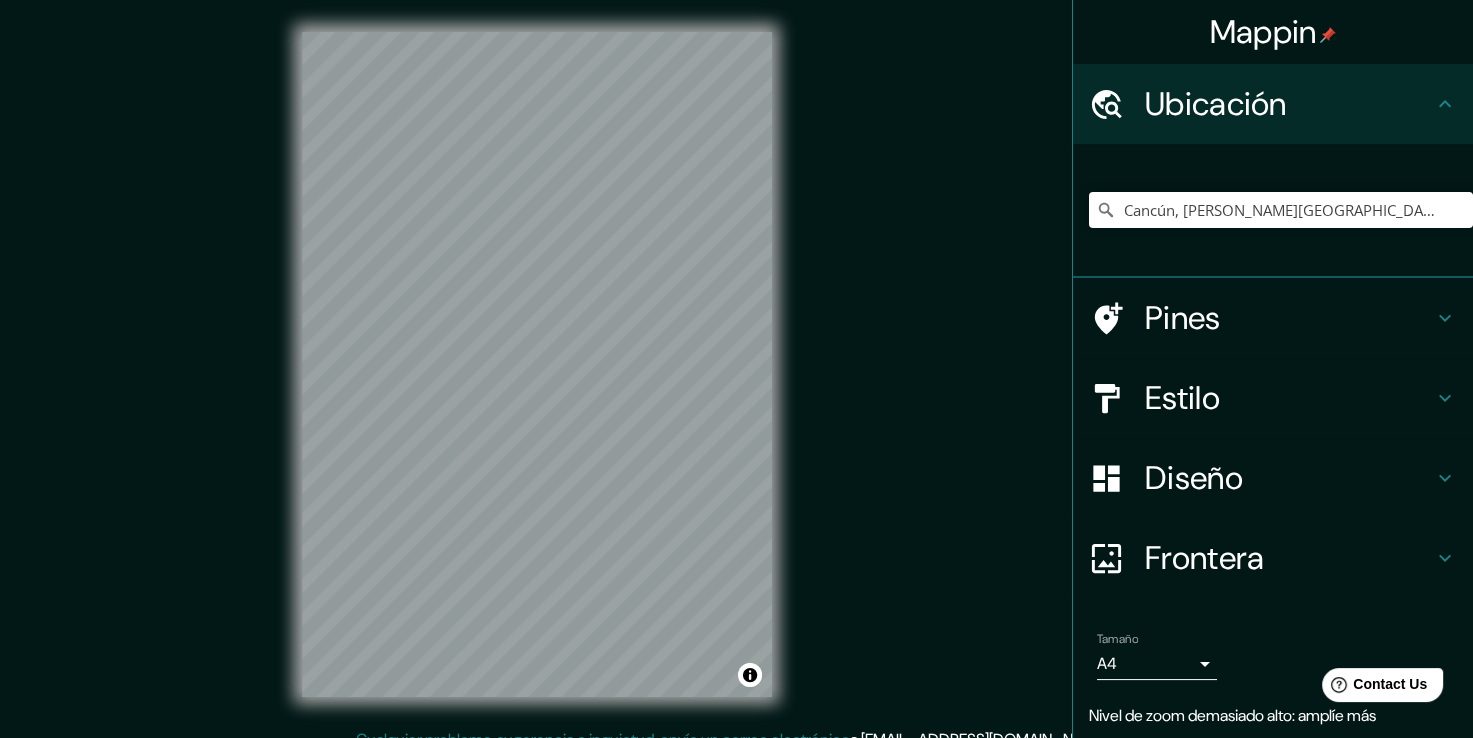 drag, startPoint x: 820, startPoint y: 151, endPoint x: 833, endPoint y: 305, distance: 154.54773 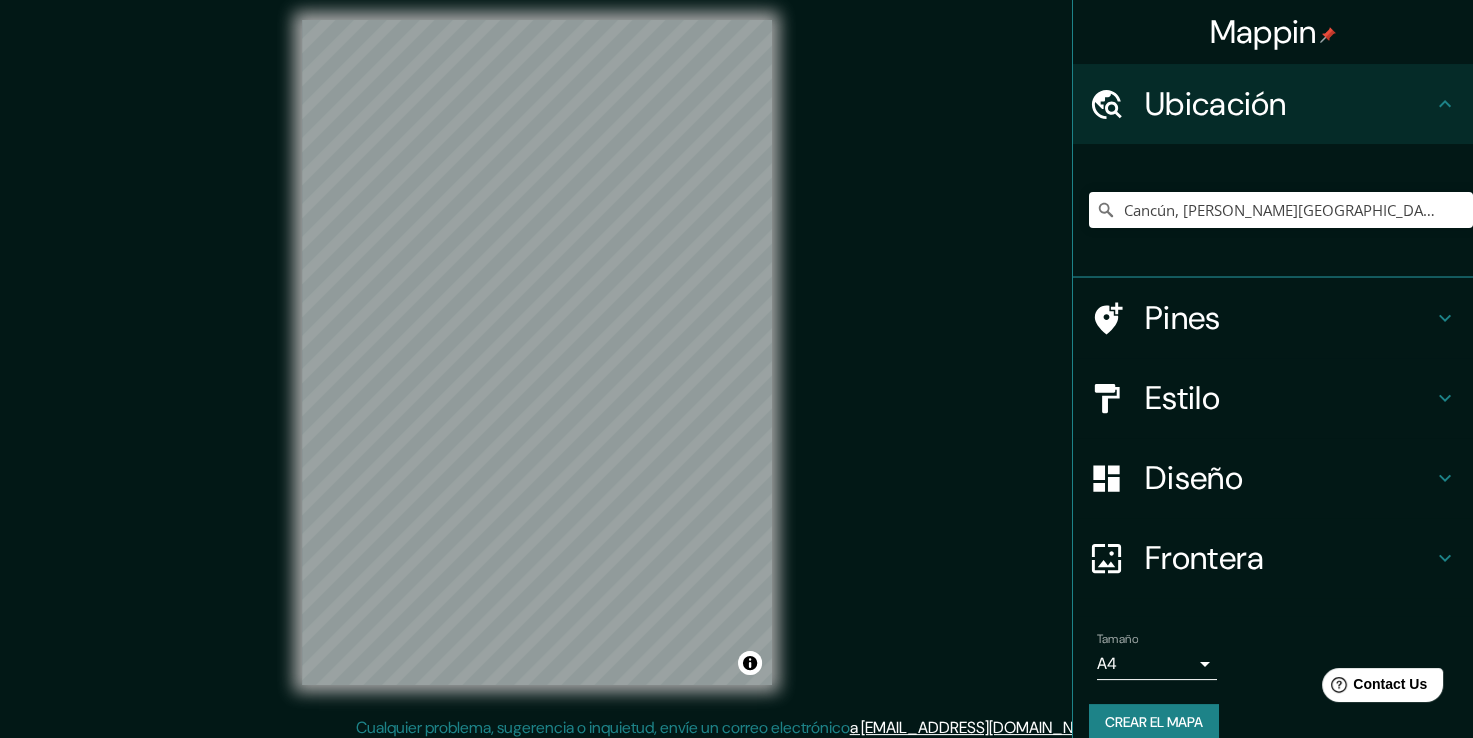 scroll, scrollTop: 0, scrollLeft: 0, axis: both 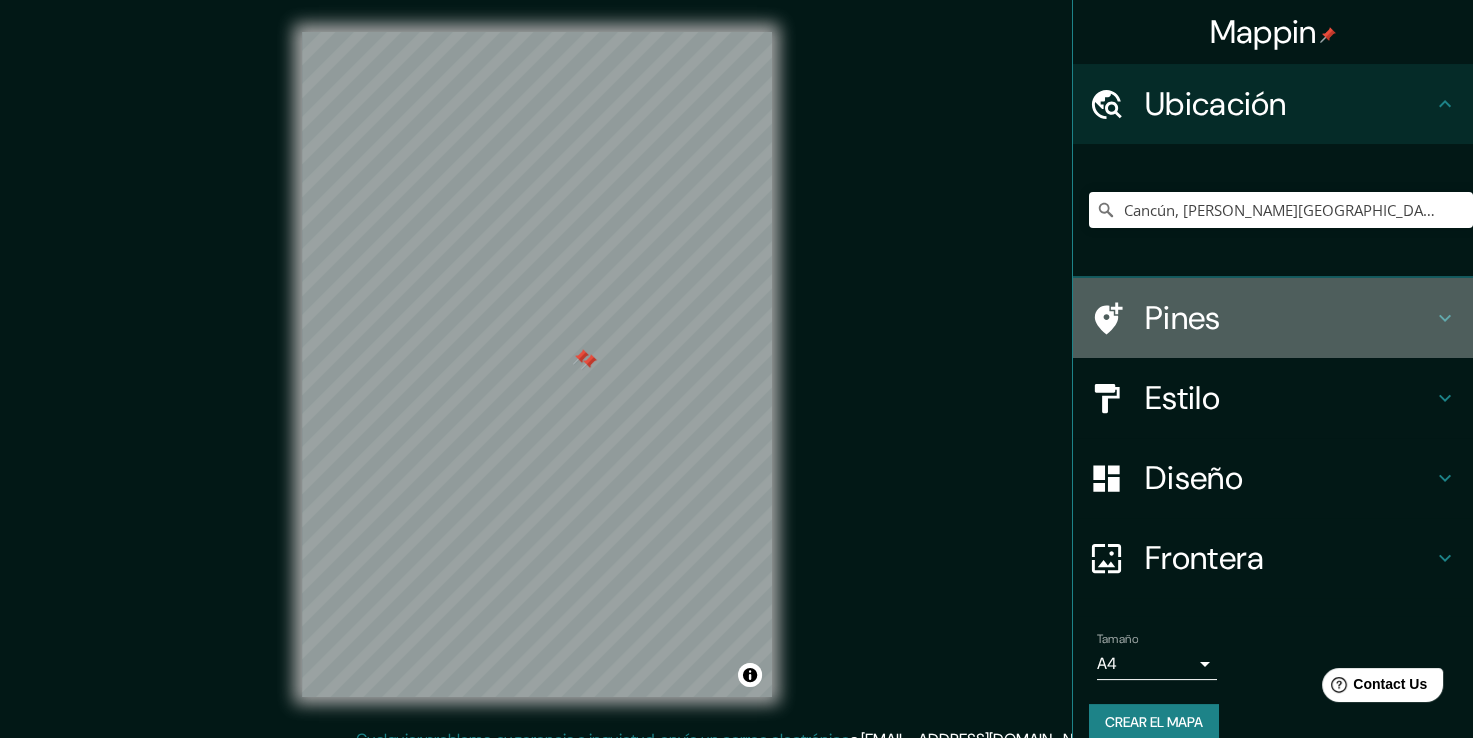 click 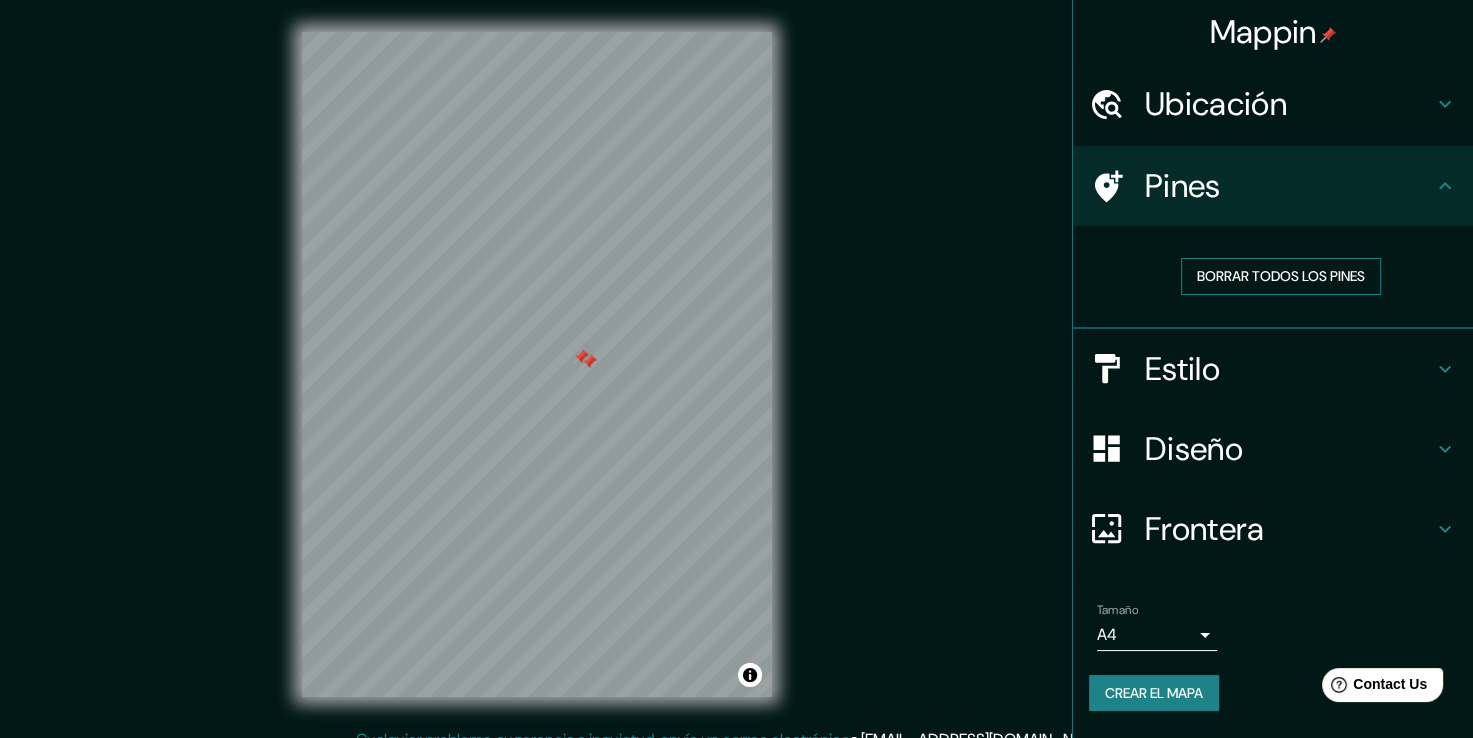 click on "Borrar todos los pines" at bounding box center (1281, 276) 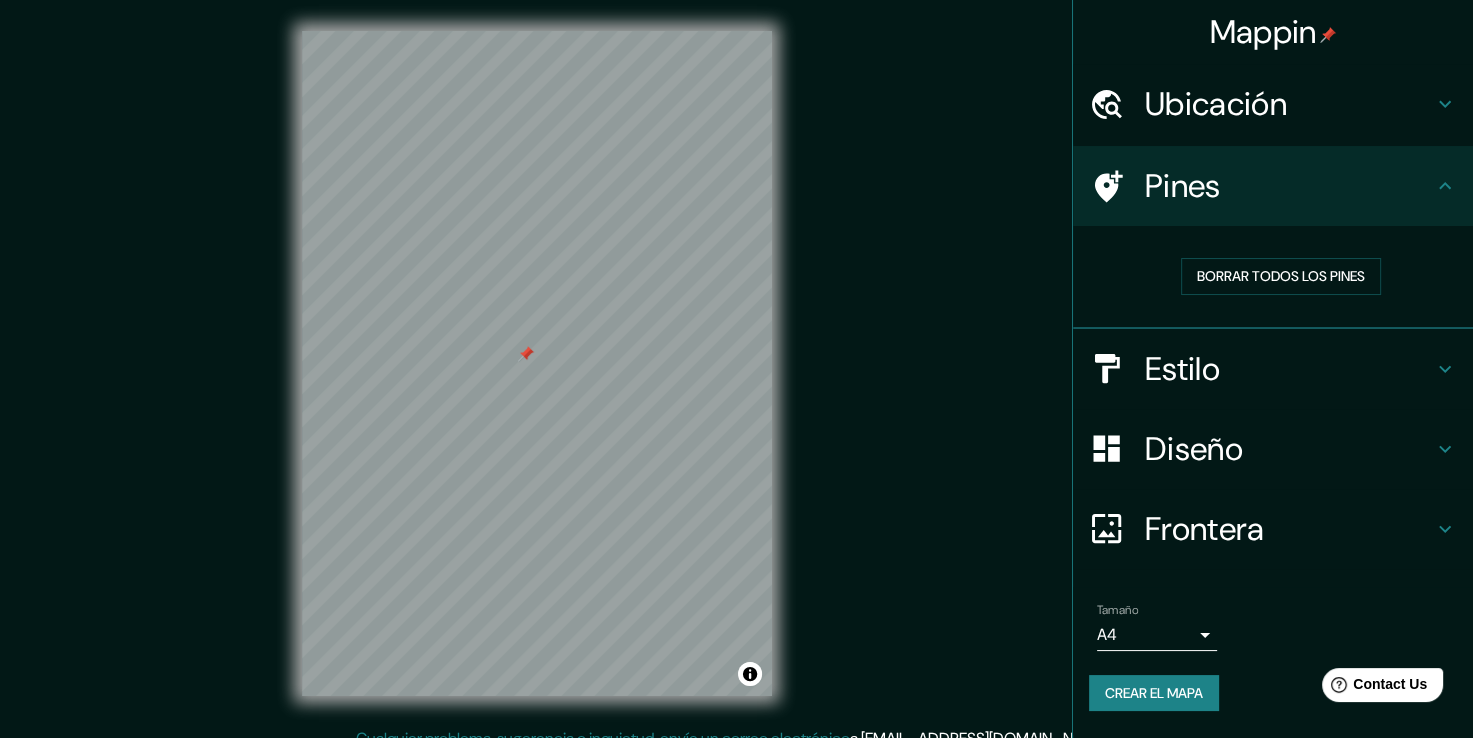 scroll, scrollTop: 0, scrollLeft: 0, axis: both 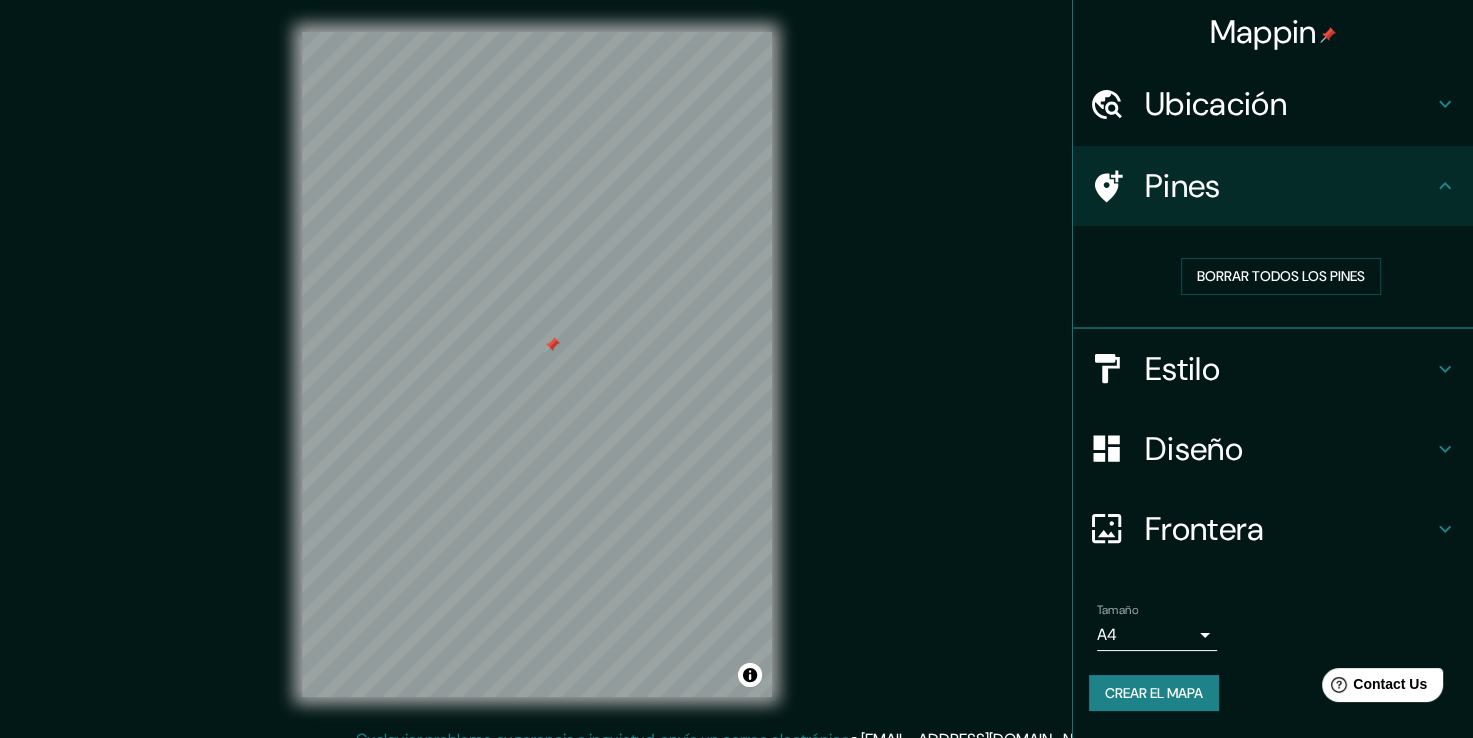 click 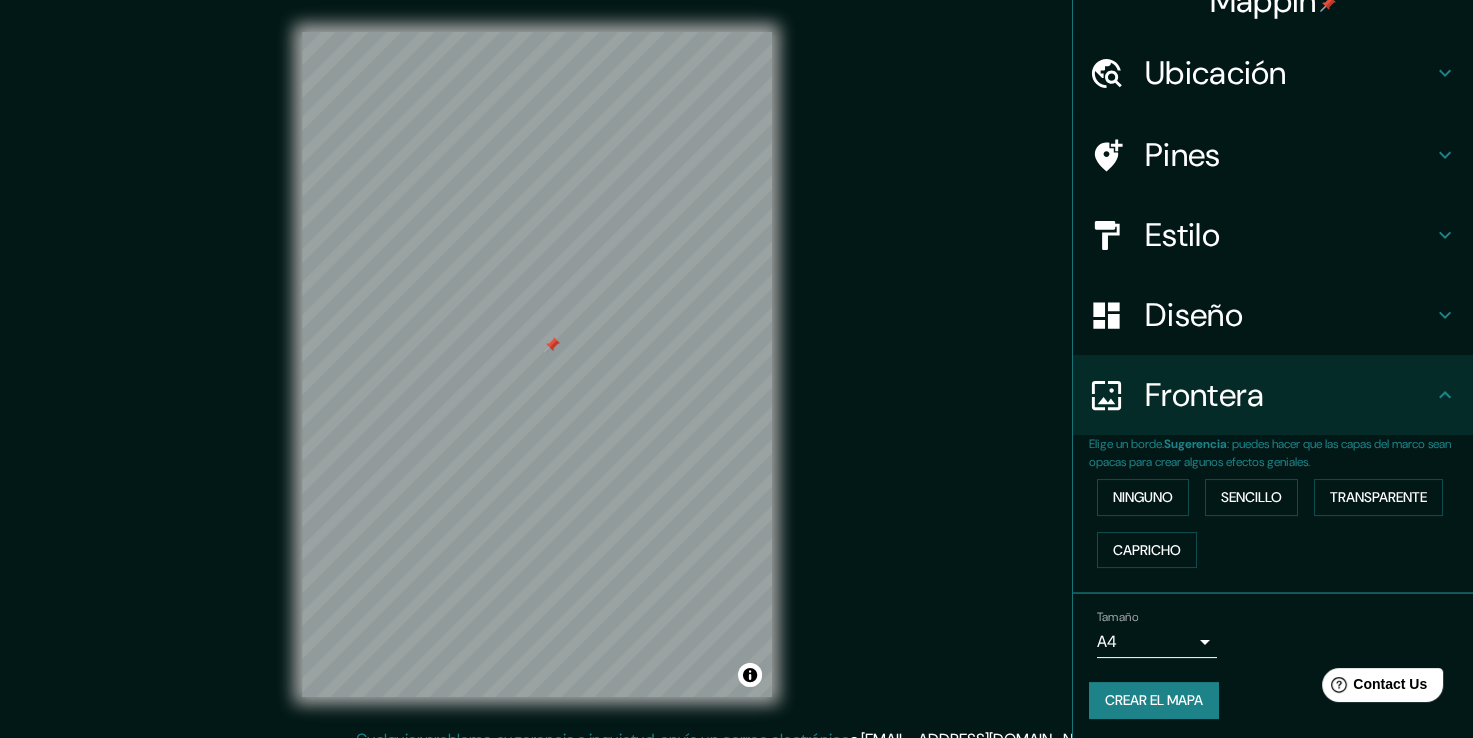 scroll, scrollTop: 33, scrollLeft: 0, axis: vertical 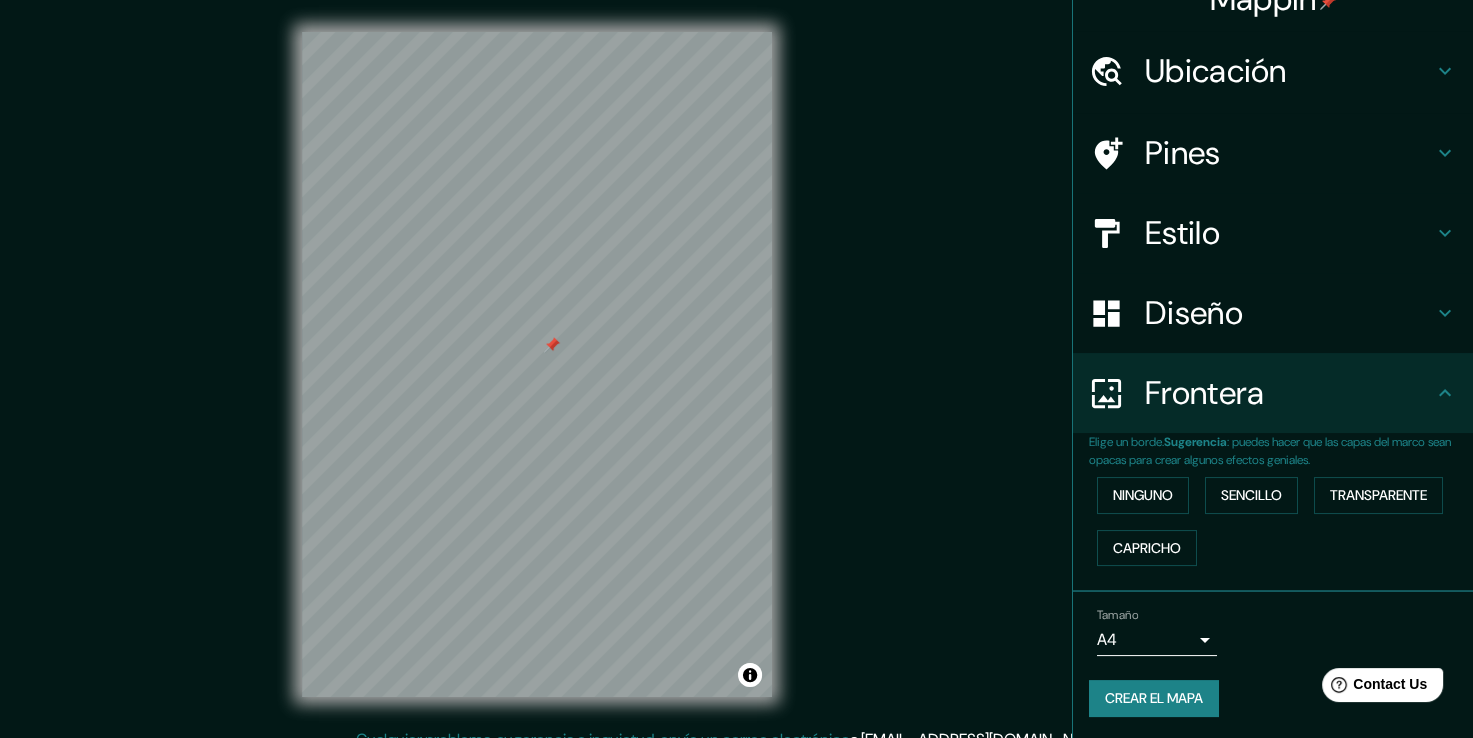 click on "Estilo" at bounding box center (1289, 233) 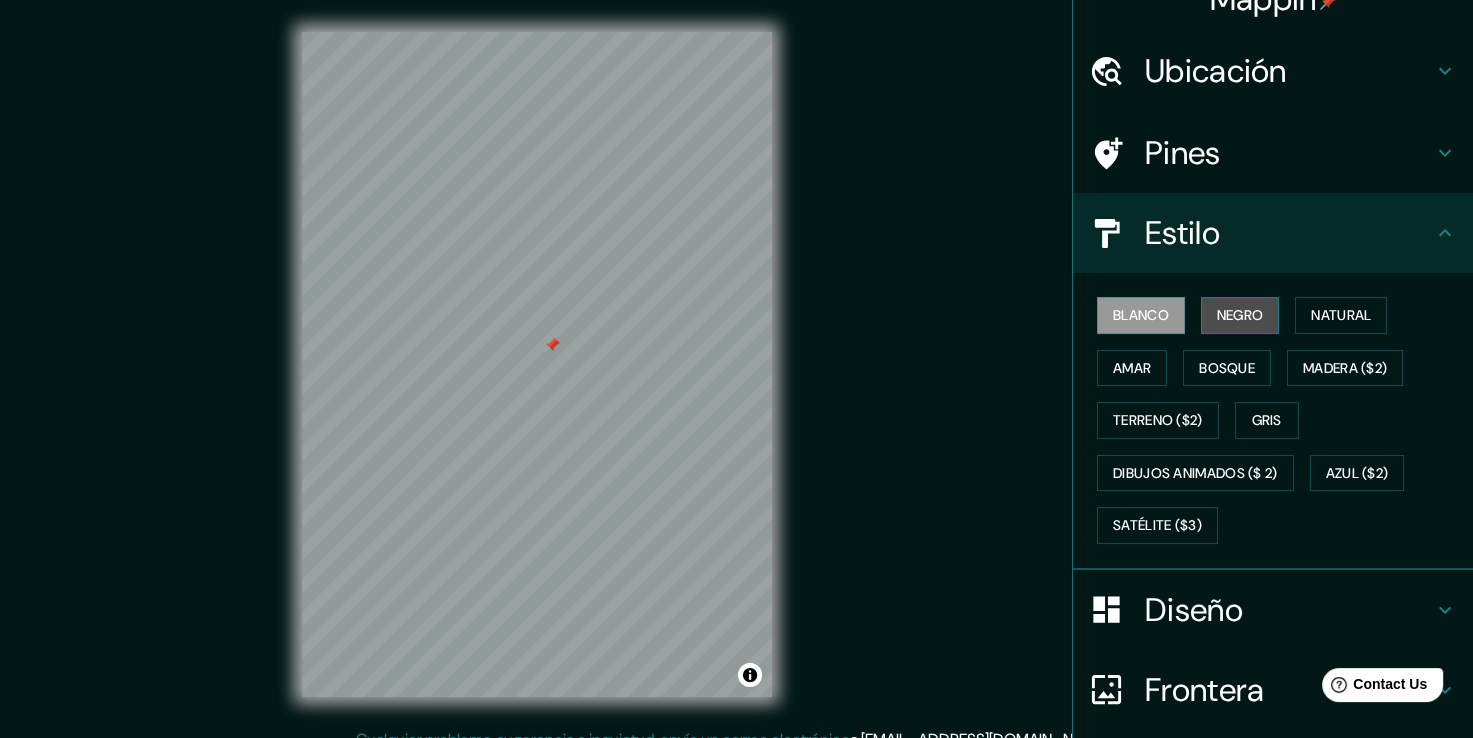 click on "Negro" at bounding box center (1240, 315) 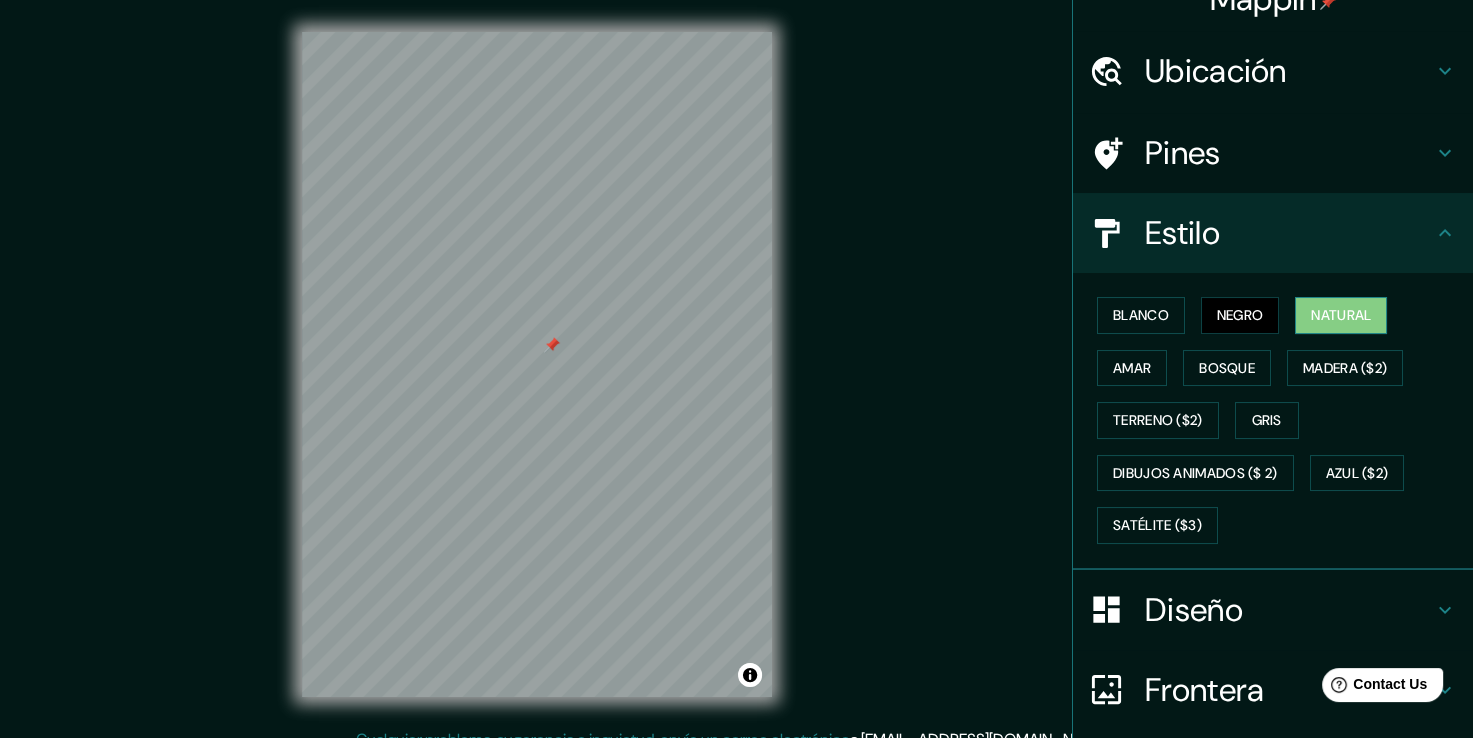 click on "Natural" at bounding box center (1341, 315) 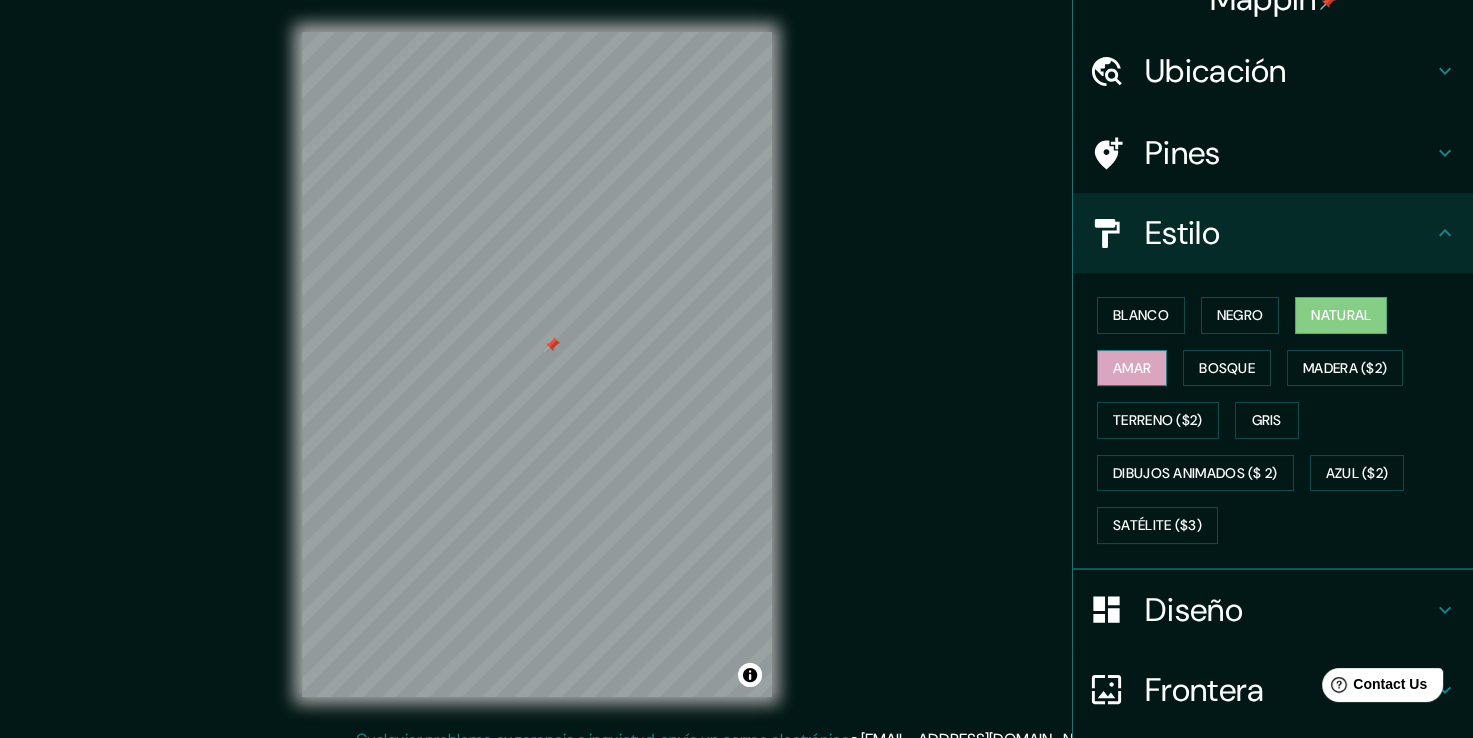 click on "Amar" at bounding box center [1132, 368] 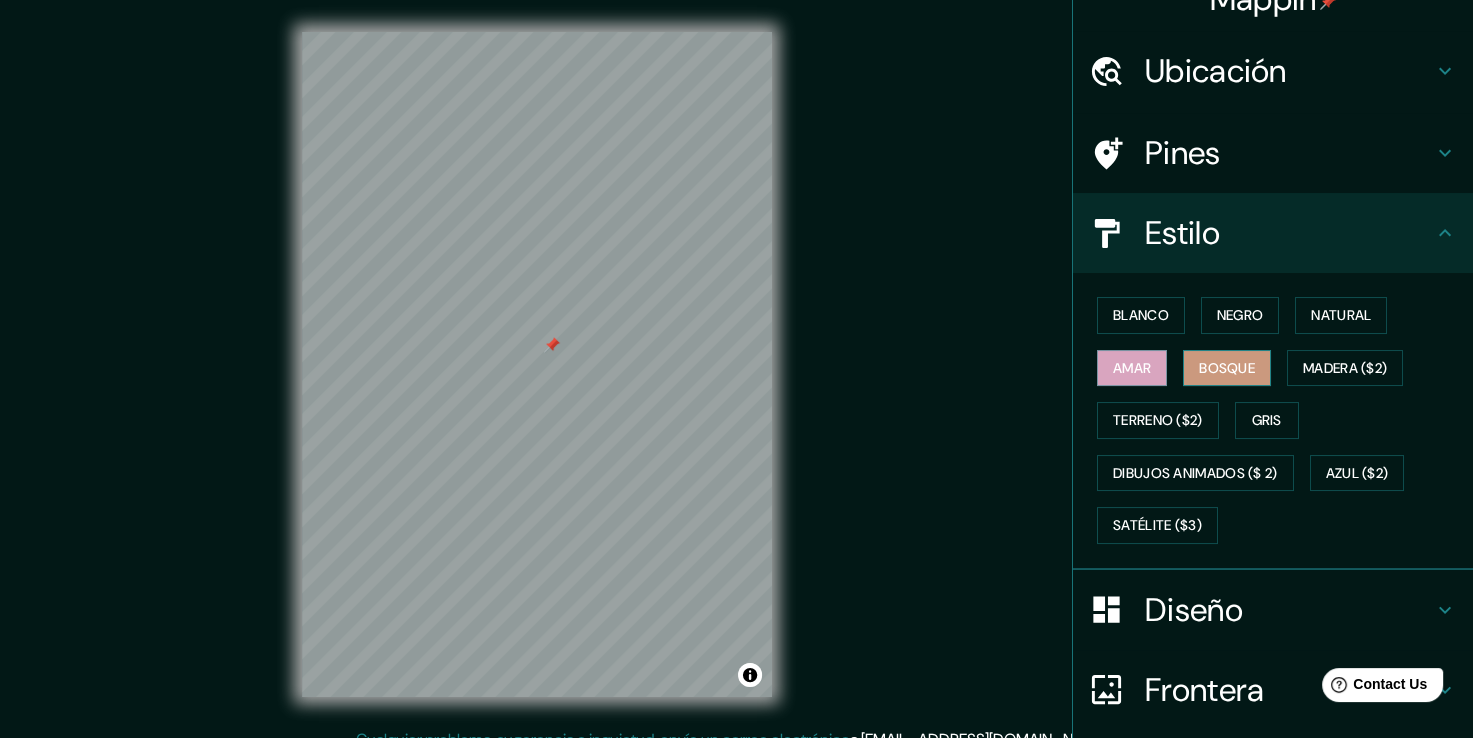 click on "Bosque" at bounding box center [1227, 368] 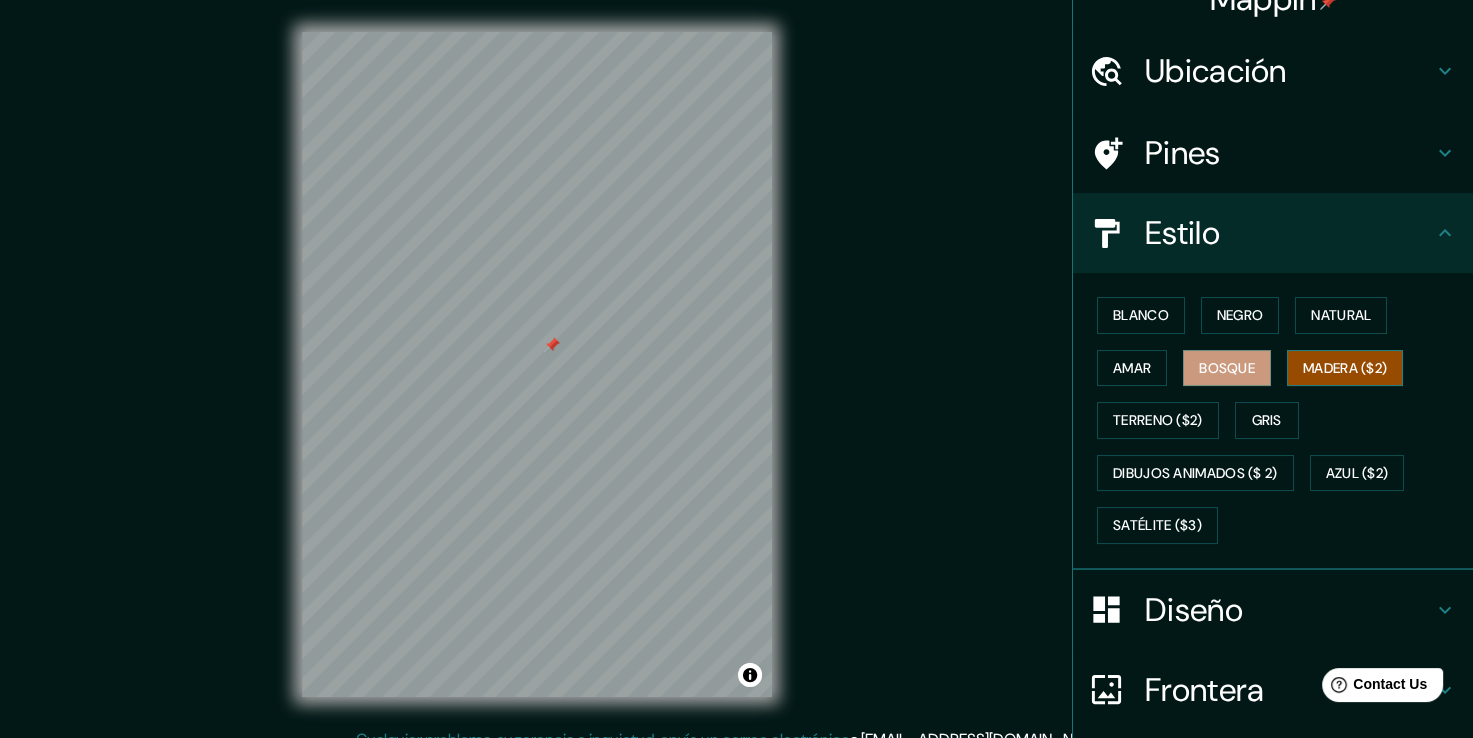click on "Madera ($2)" at bounding box center [1345, 368] 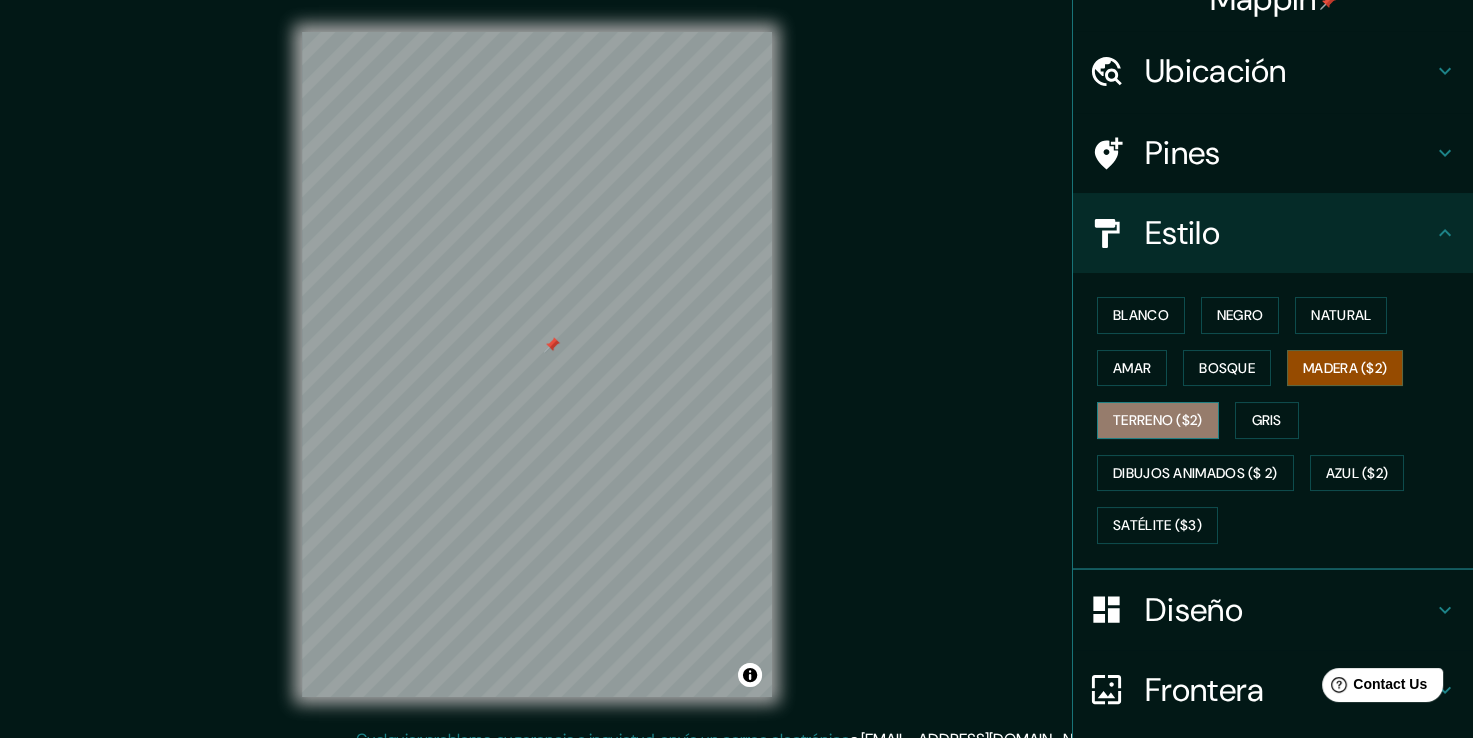 click on "Terreno ($2)" at bounding box center [1158, 420] 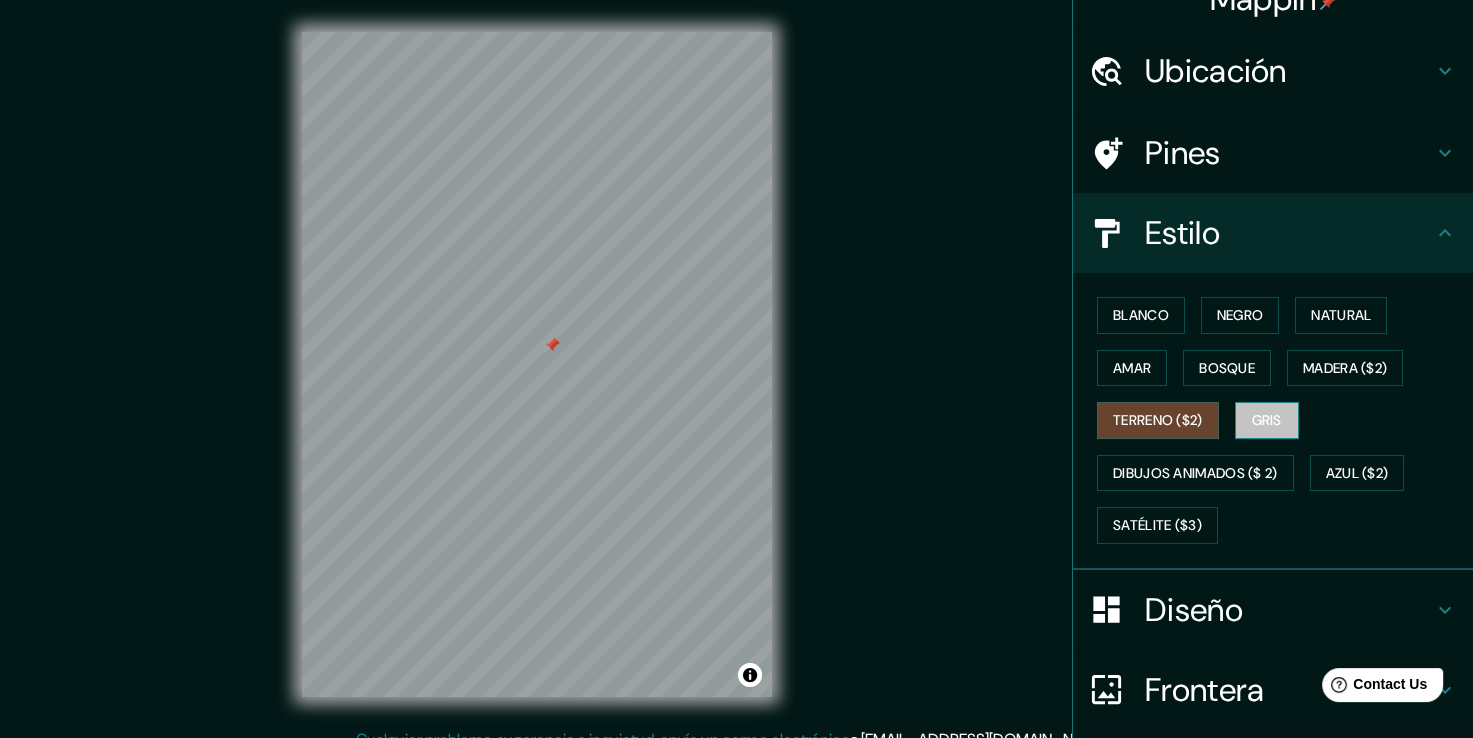 click on "Gris" at bounding box center (1267, 420) 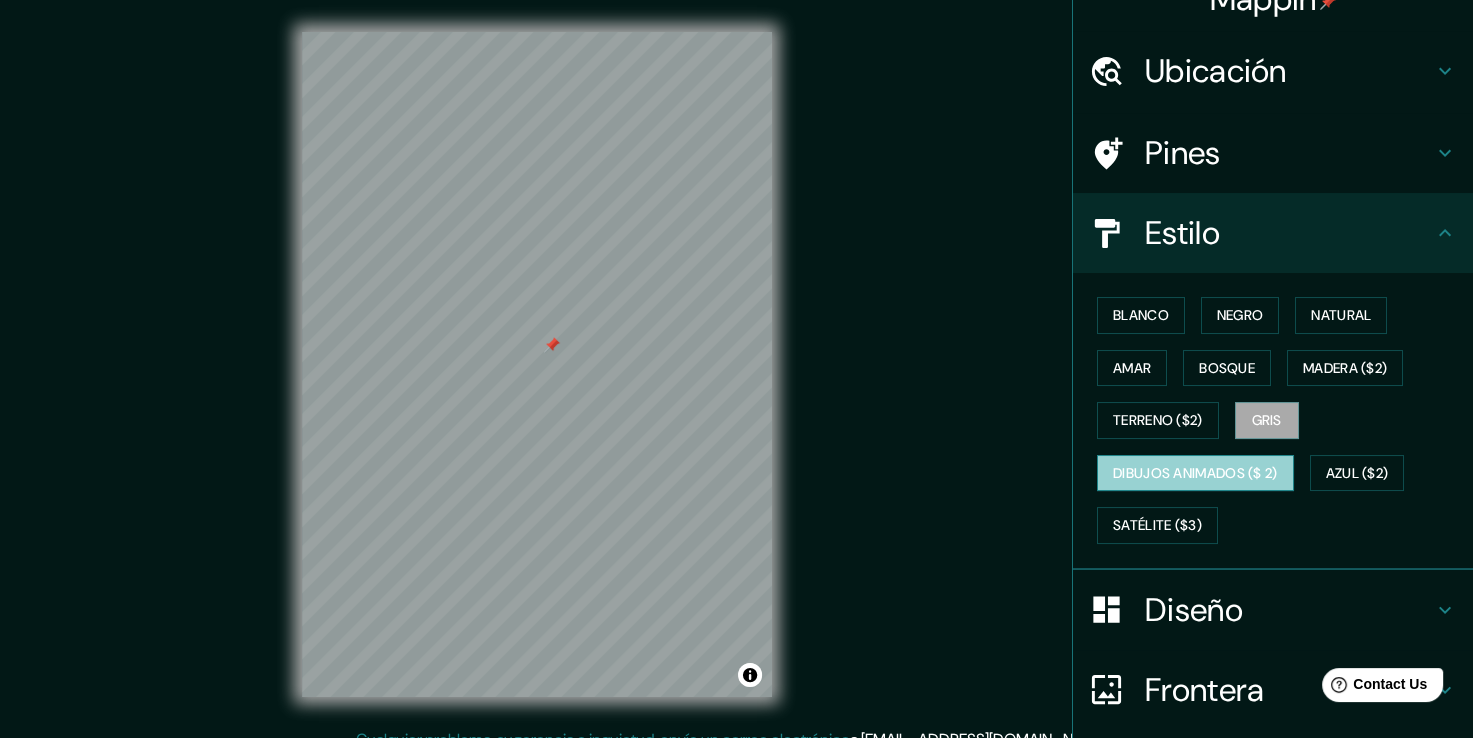 click on "Dibujos animados ($ 2)" at bounding box center [1195, 473] 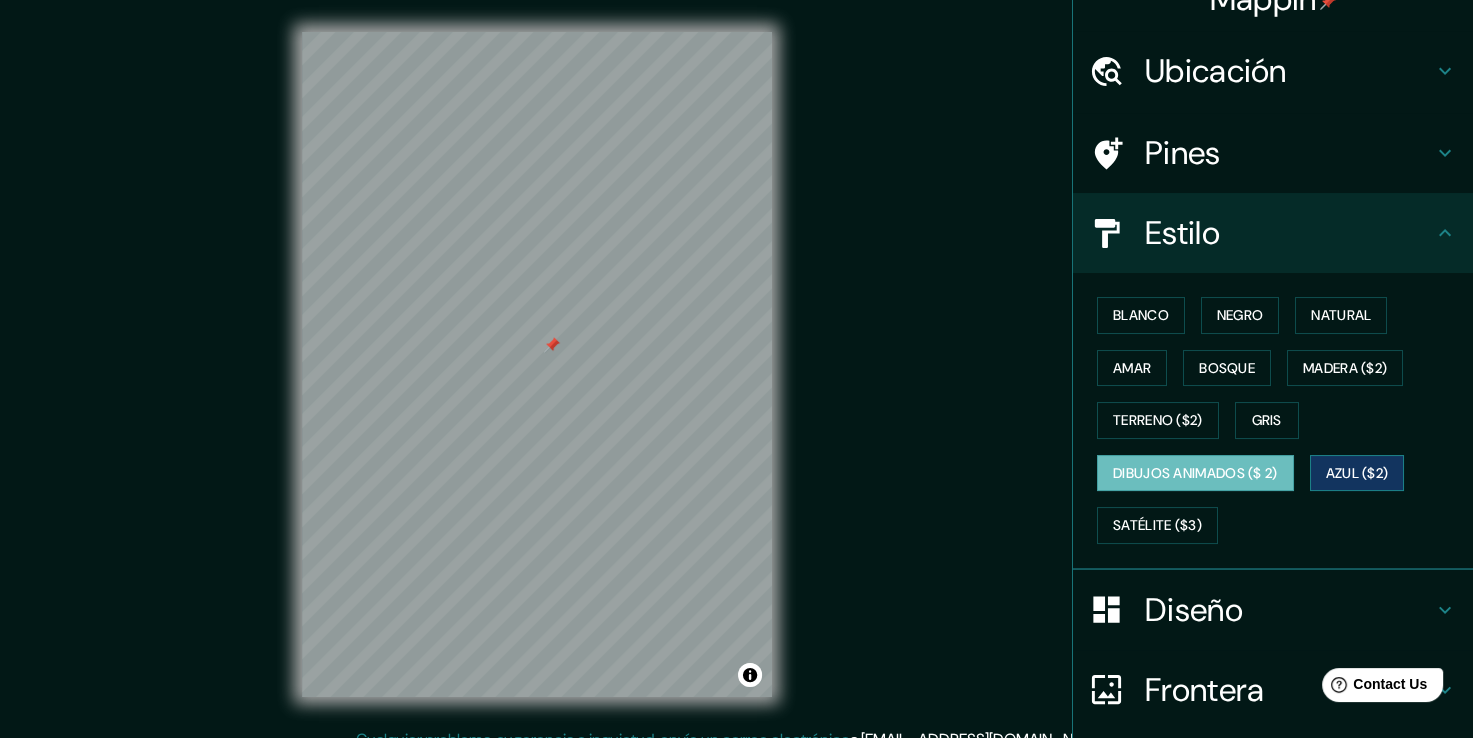 click on "Azul ($2)" at bounding box center (1357, 473) 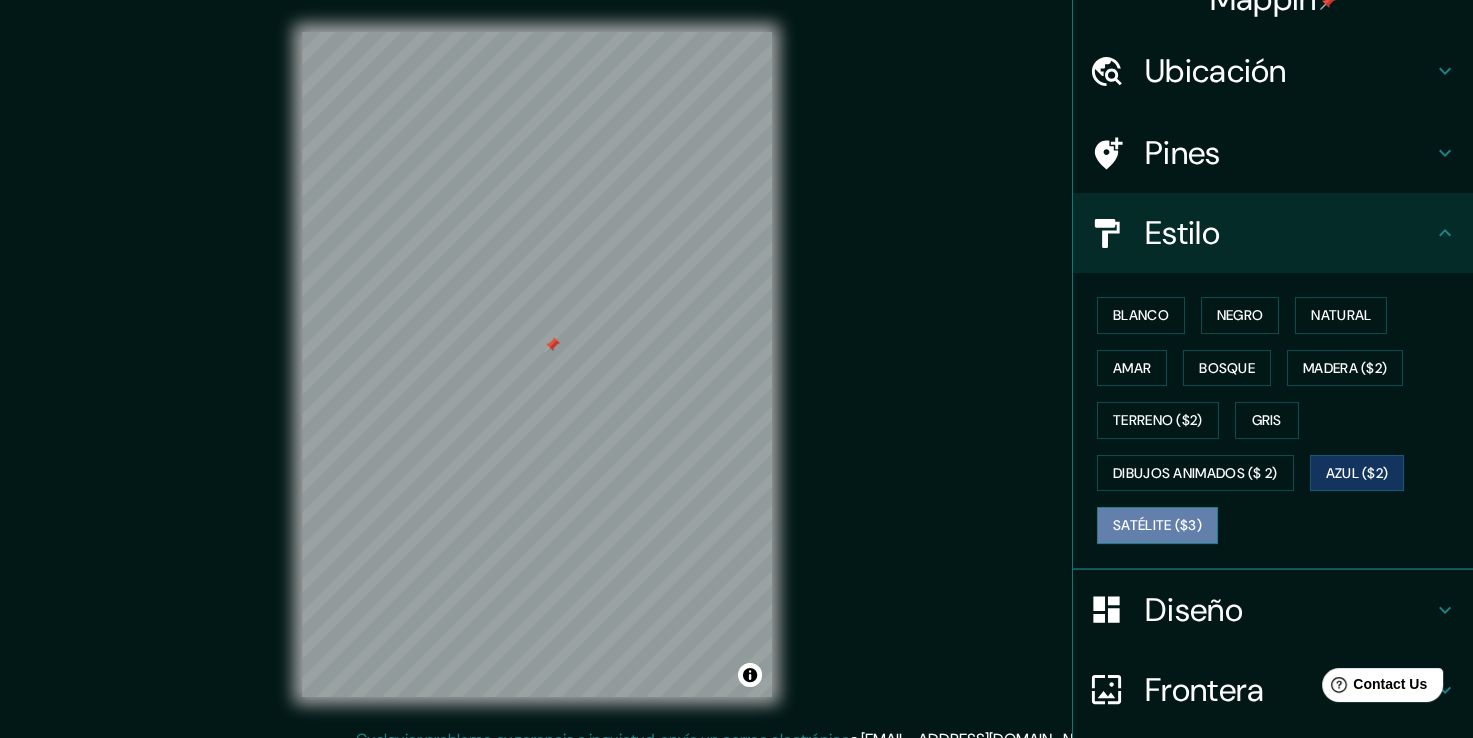 click on "Satélite ($3)" at bounding box center (1157, 525) 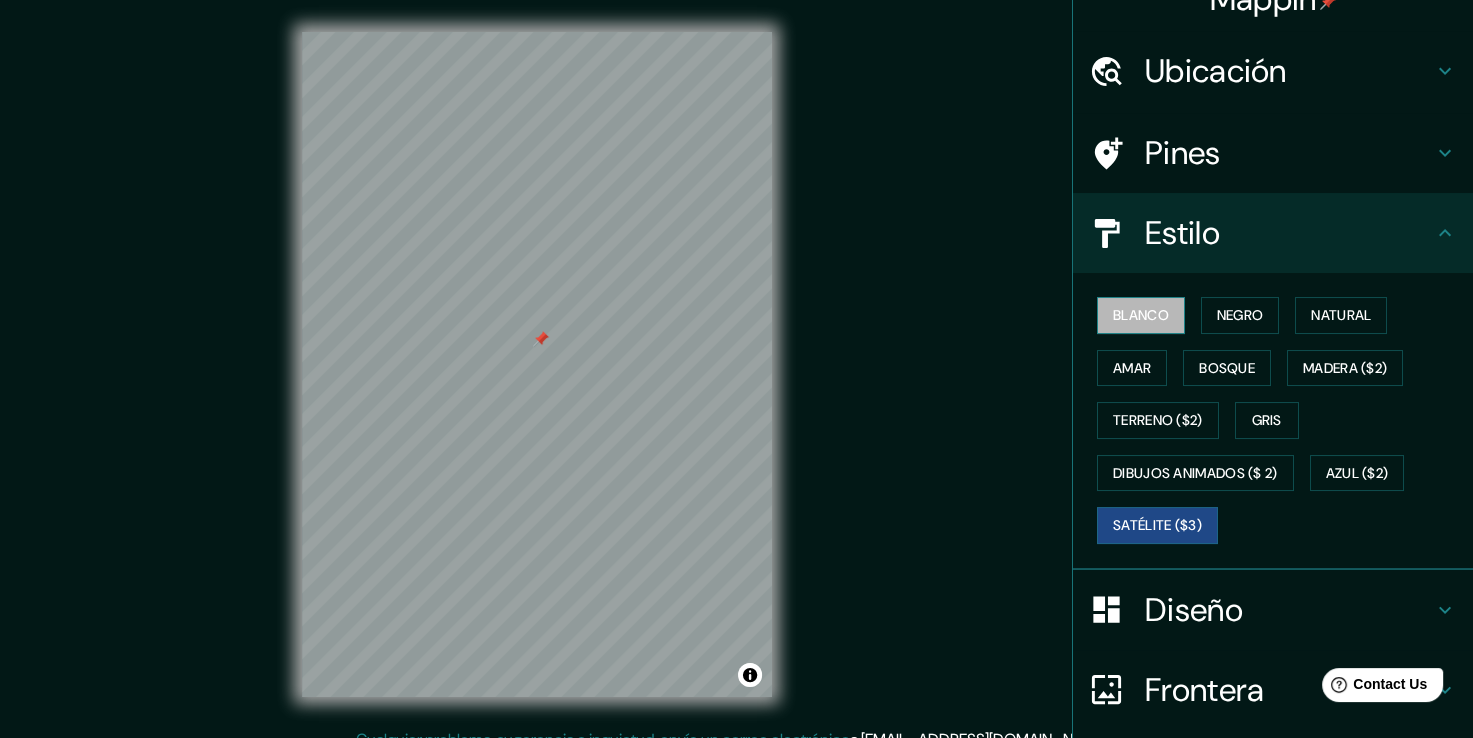 click on "Blanco" at bounding box center [1141, 315] 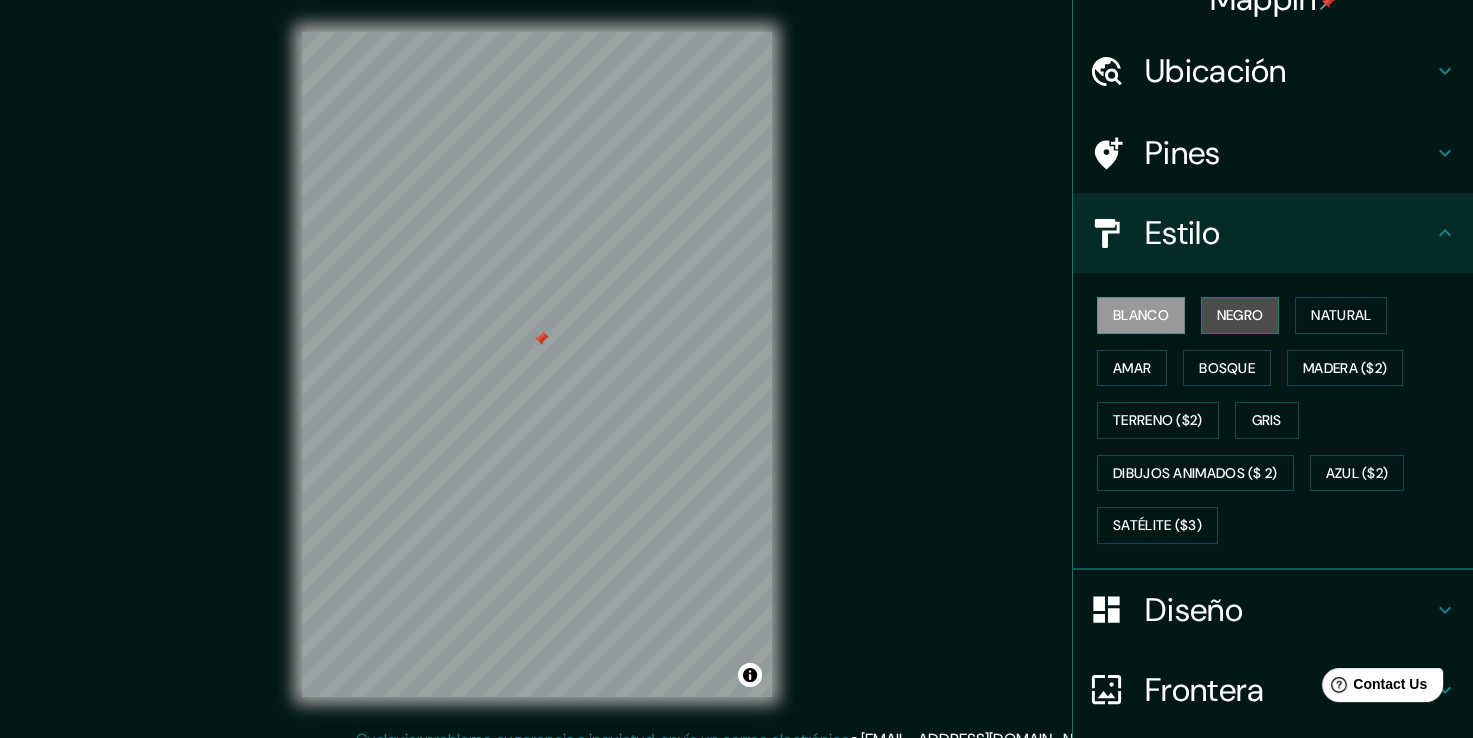 click on "Negro" at bounding box center (1240, 315) 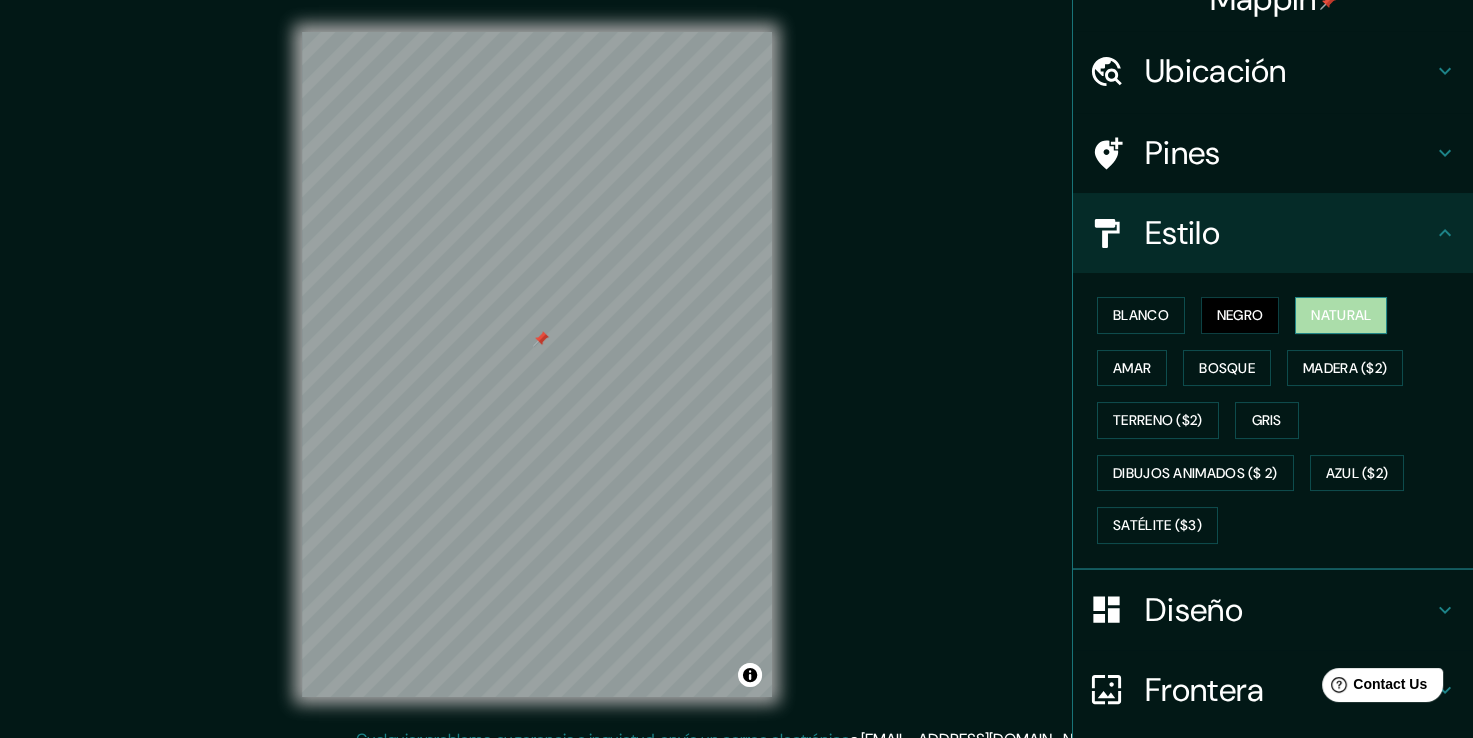 click on "Natural" at bounding box center (1341, 315) 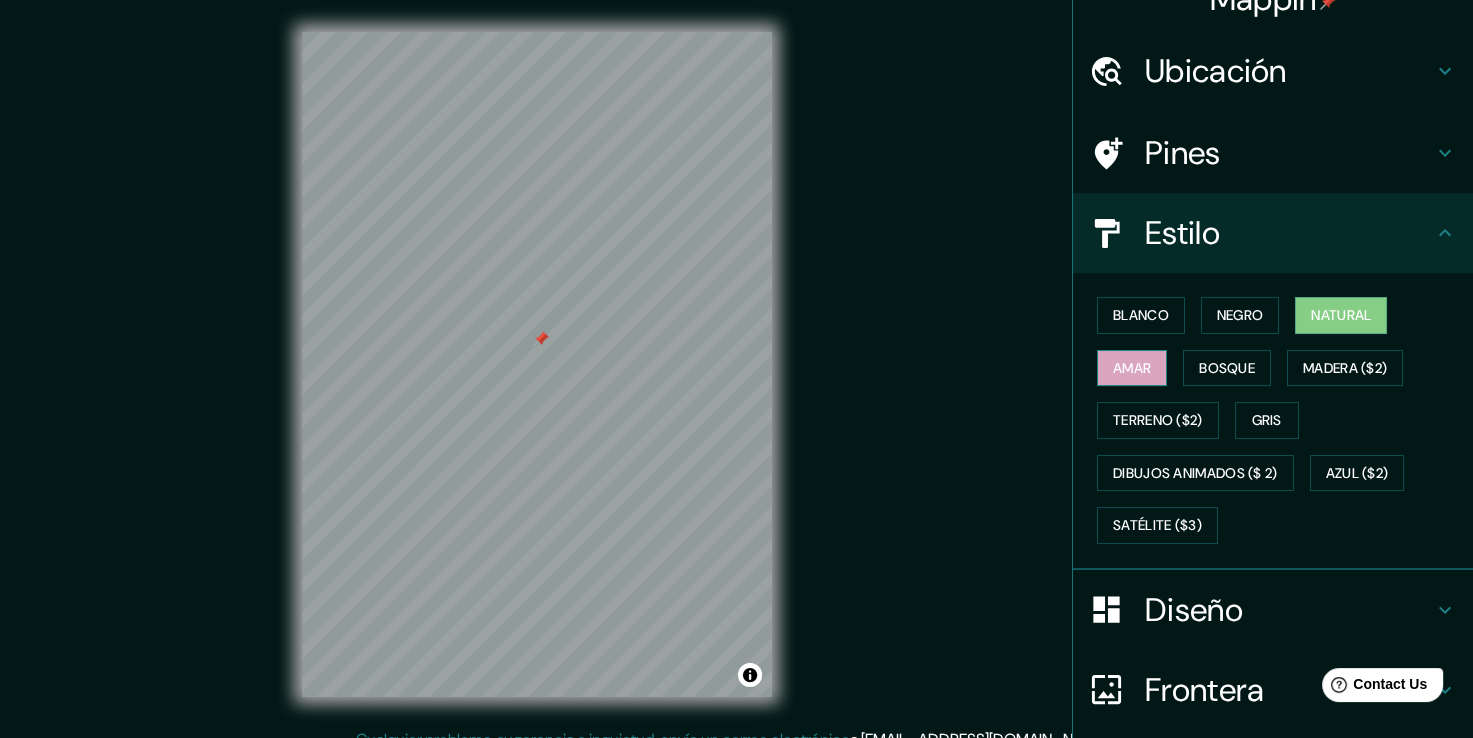 click on "Amar" at bounding box center [1132, 368] 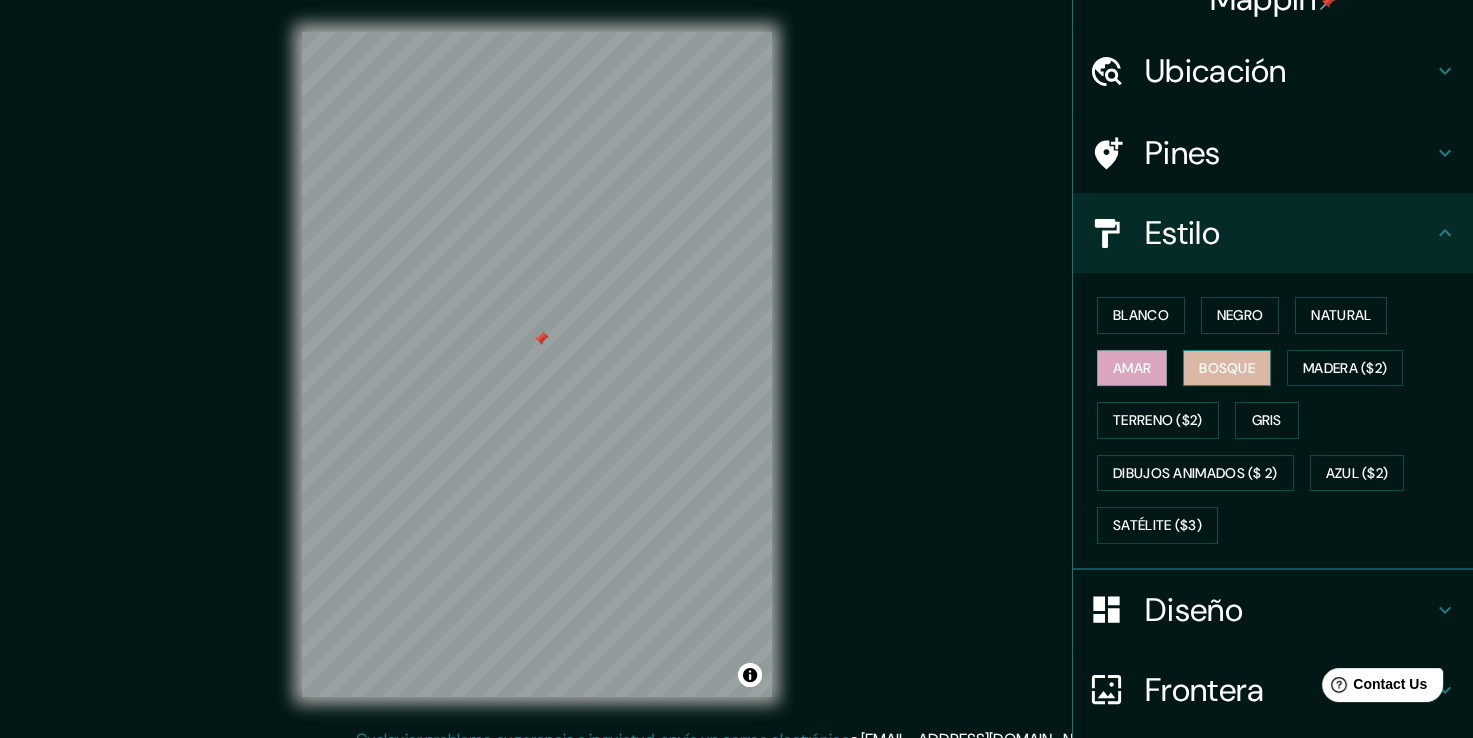 click on "Bosque" at bounding box center [1227, 368] 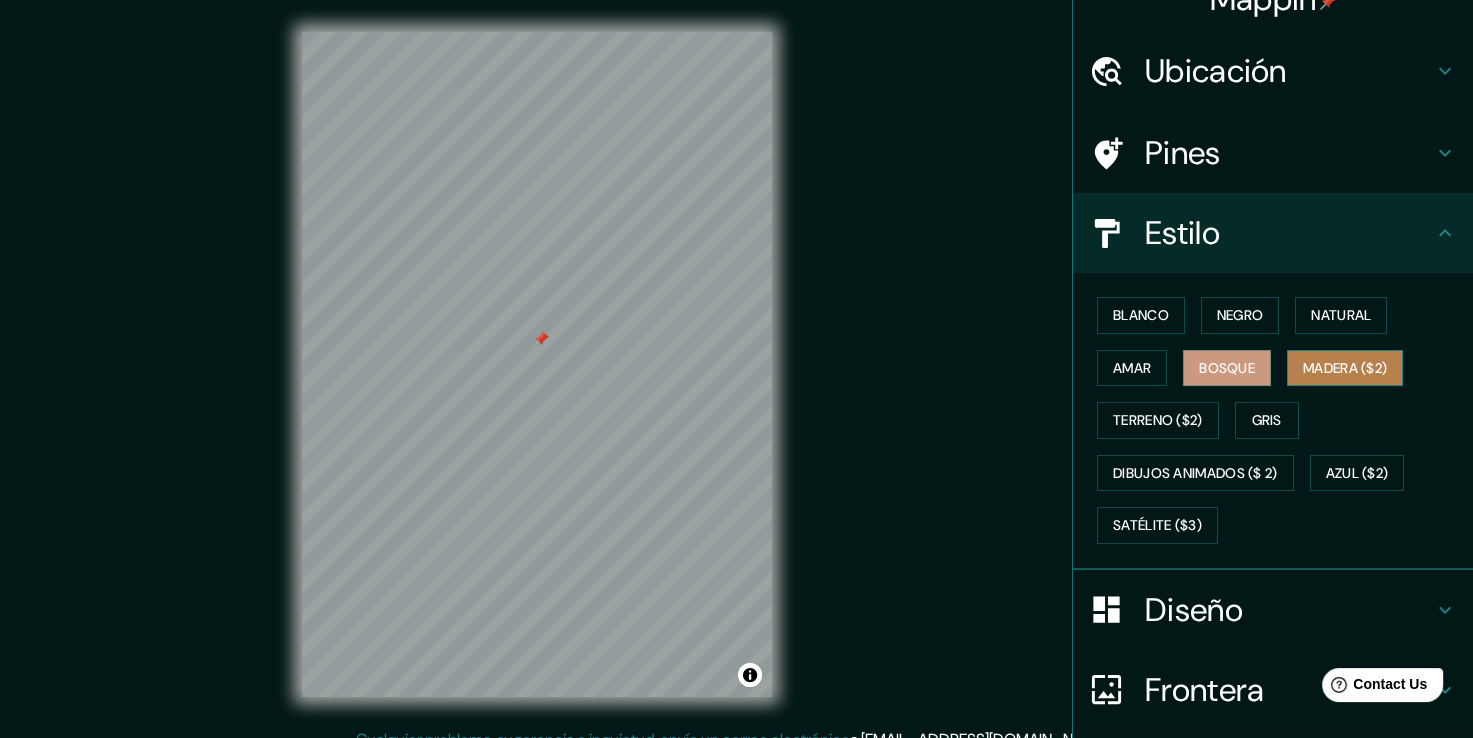 click on "Madera ($2)" at bounding box center (1345, 368) 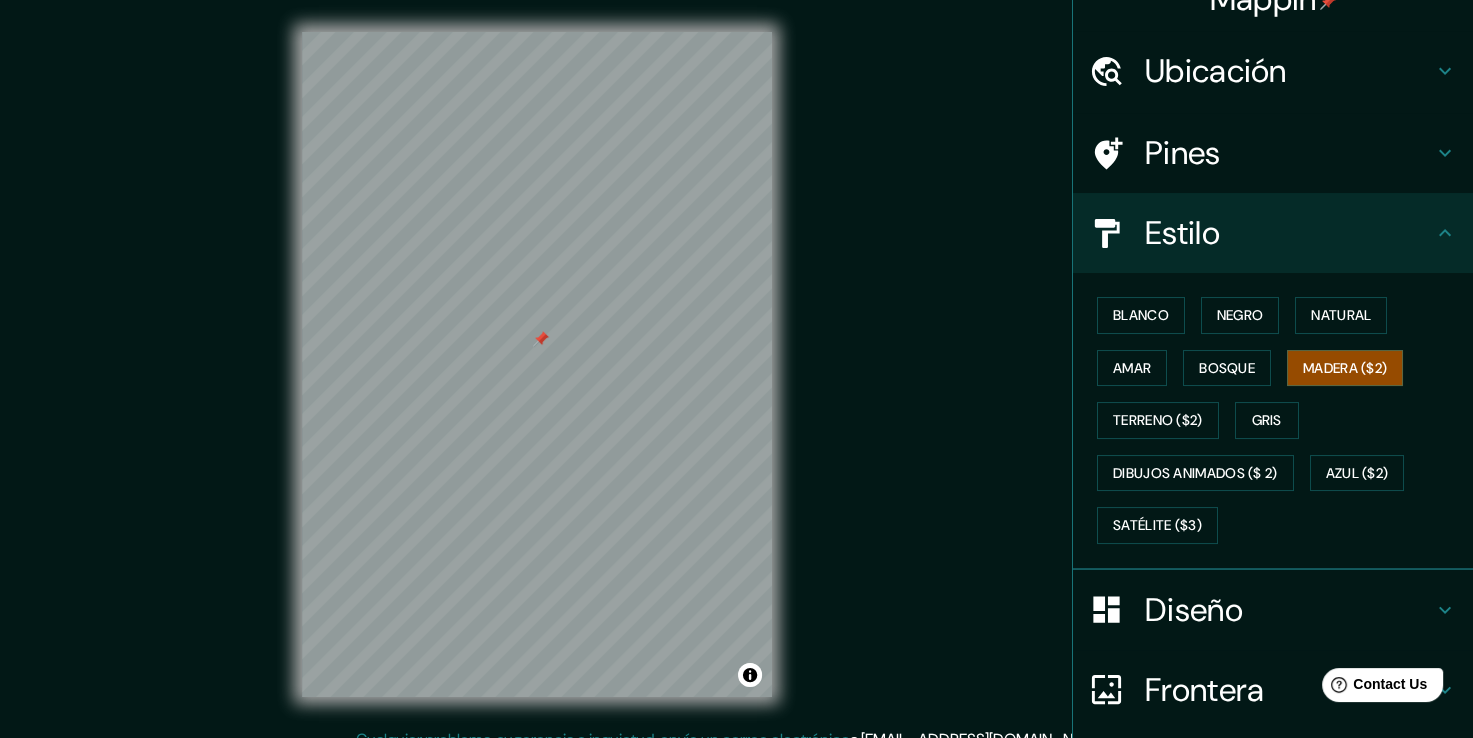 drag, startPoint x: 1104, startPoint y: 436, endPoint x: 1154, endPoint y: 438, distance: 50.039986 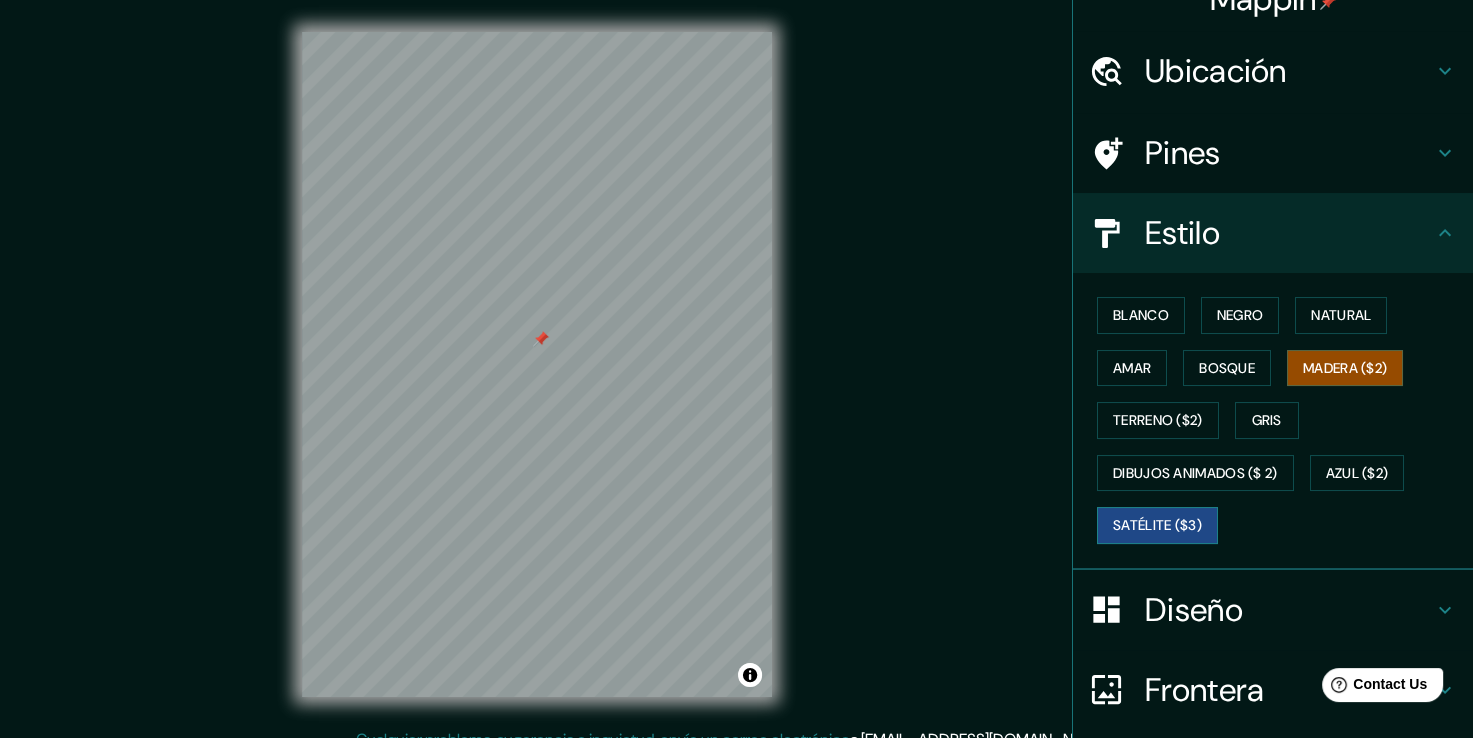 click on "Satélite ($3)" at bounding box center [1157, 525] 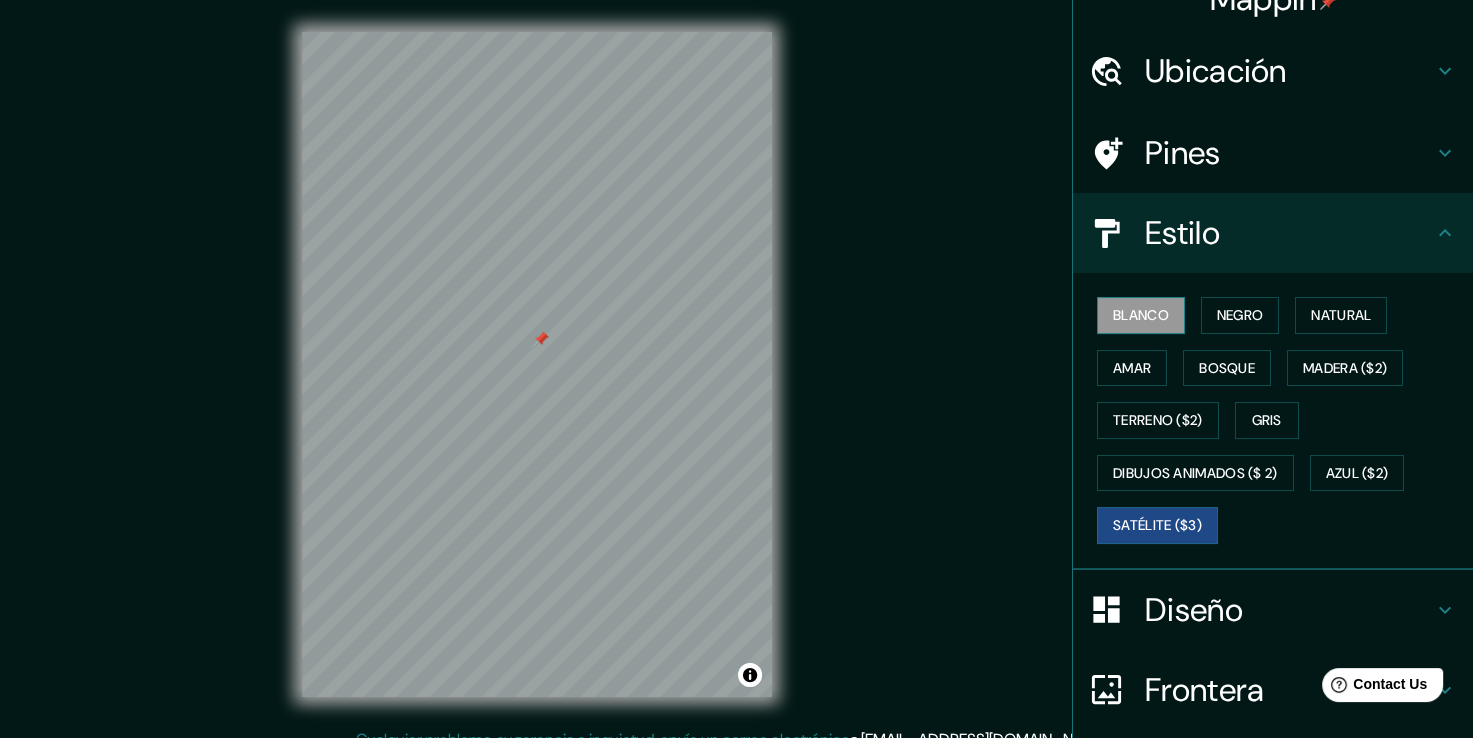 click on "Blanco" at bounding box center [1141, 315] 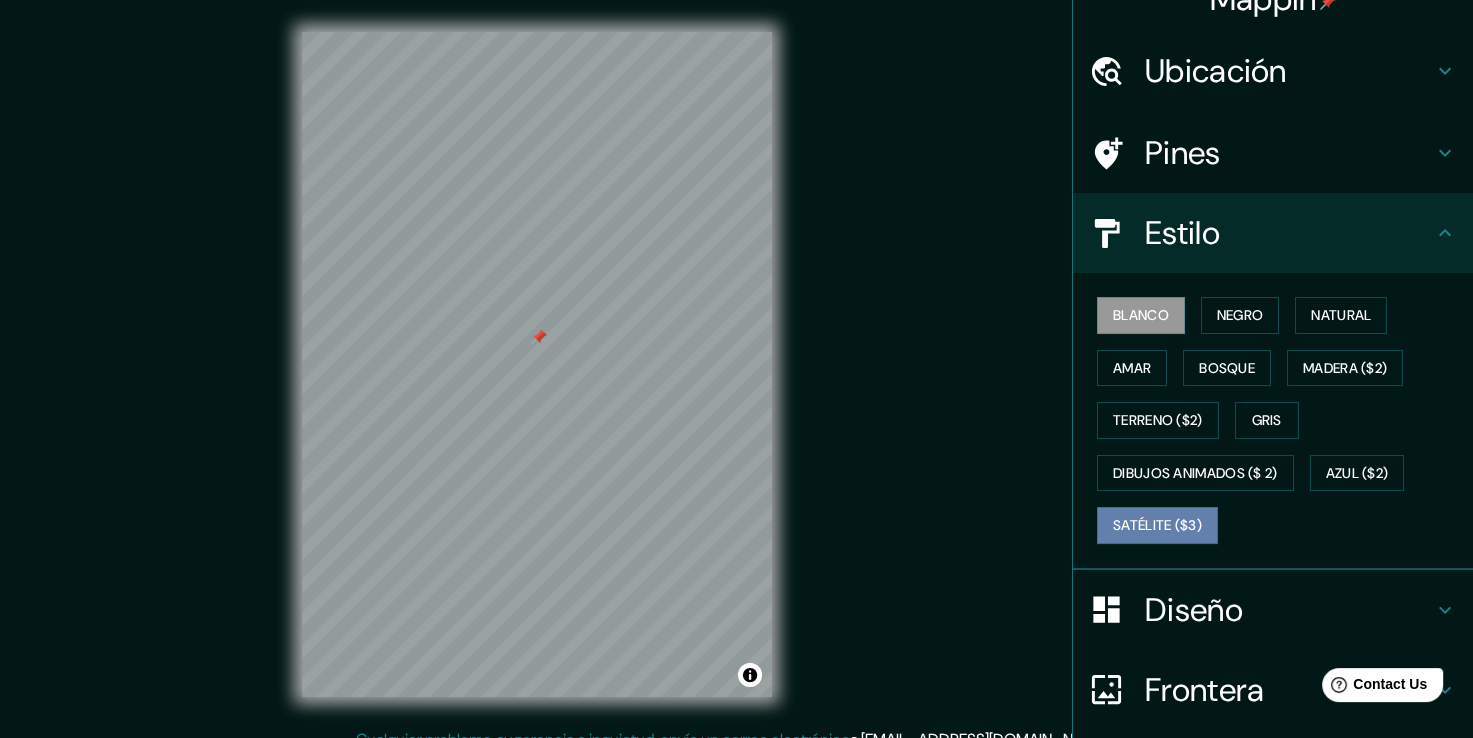 click on "Satélite ($3)" at bounding box center (1157, 525) 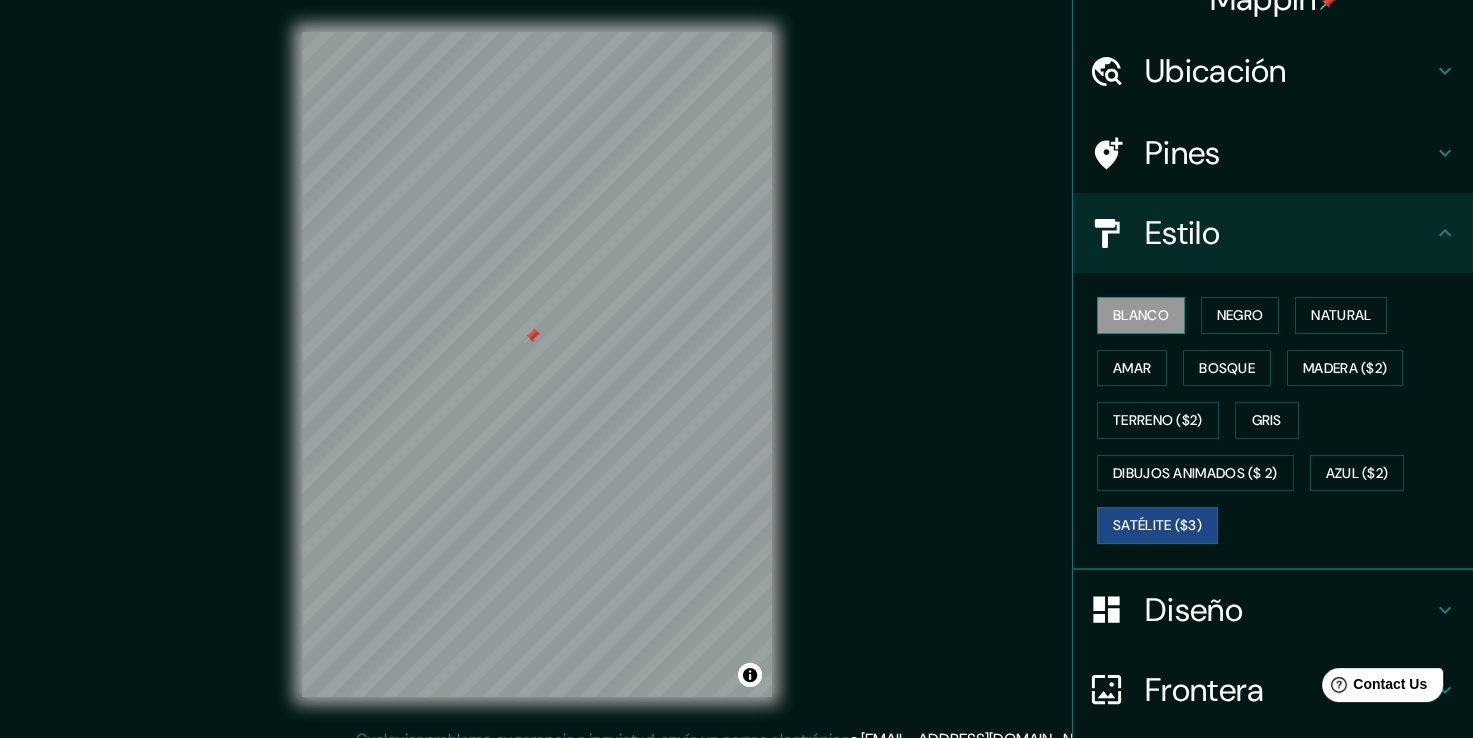 click on "Blanco" at bounding box center (1141, 315) 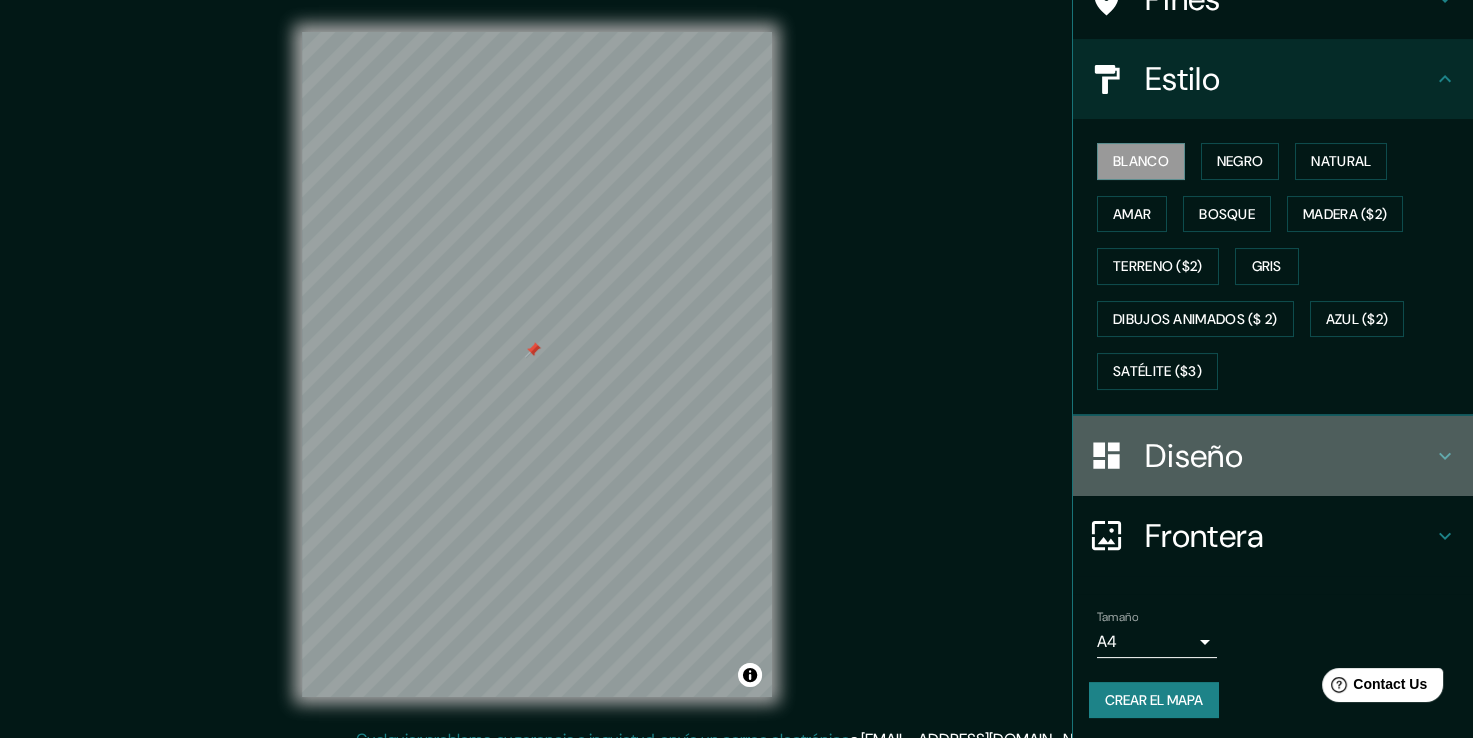 click on "Diseño" at bounding box center (1289, 456) 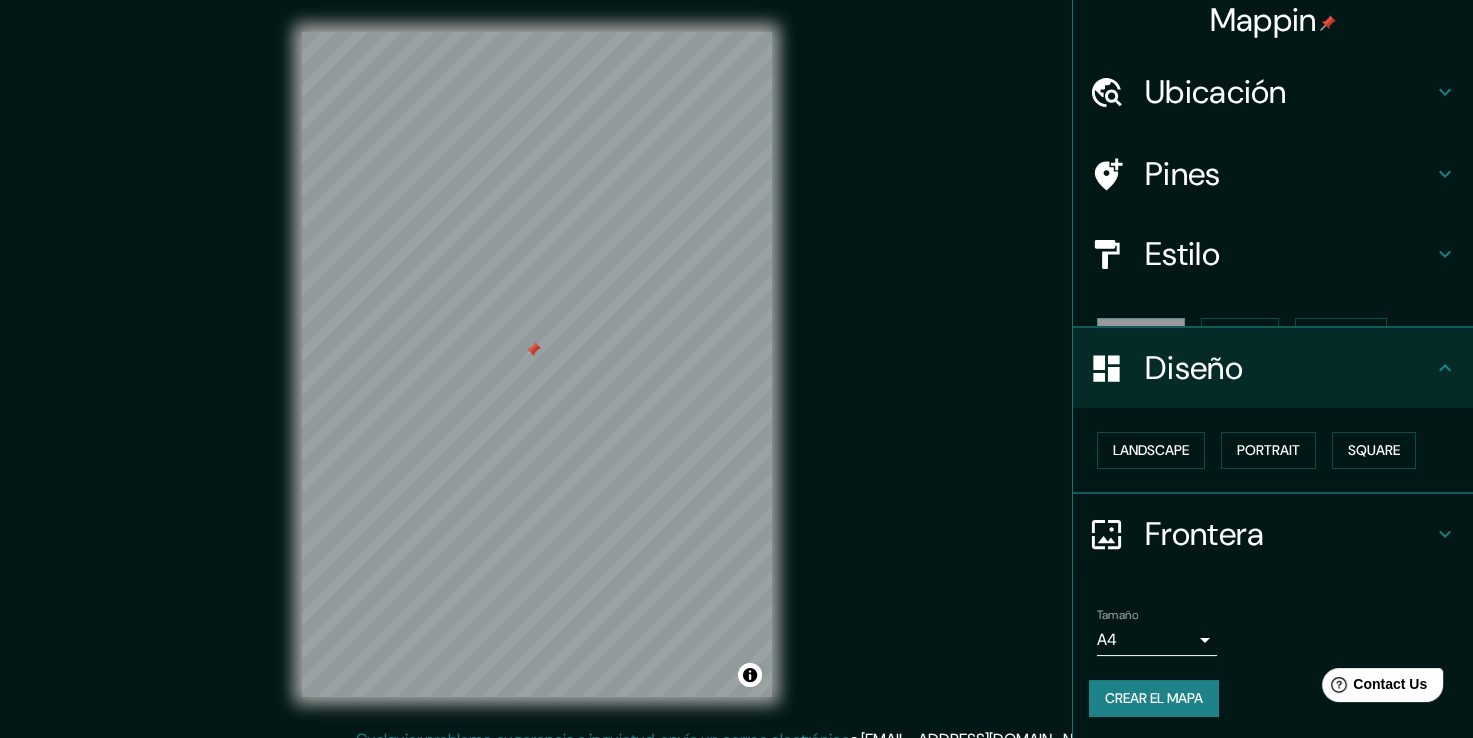 scroll, scrollTop: 0, scrollLeft: 0, axis: both 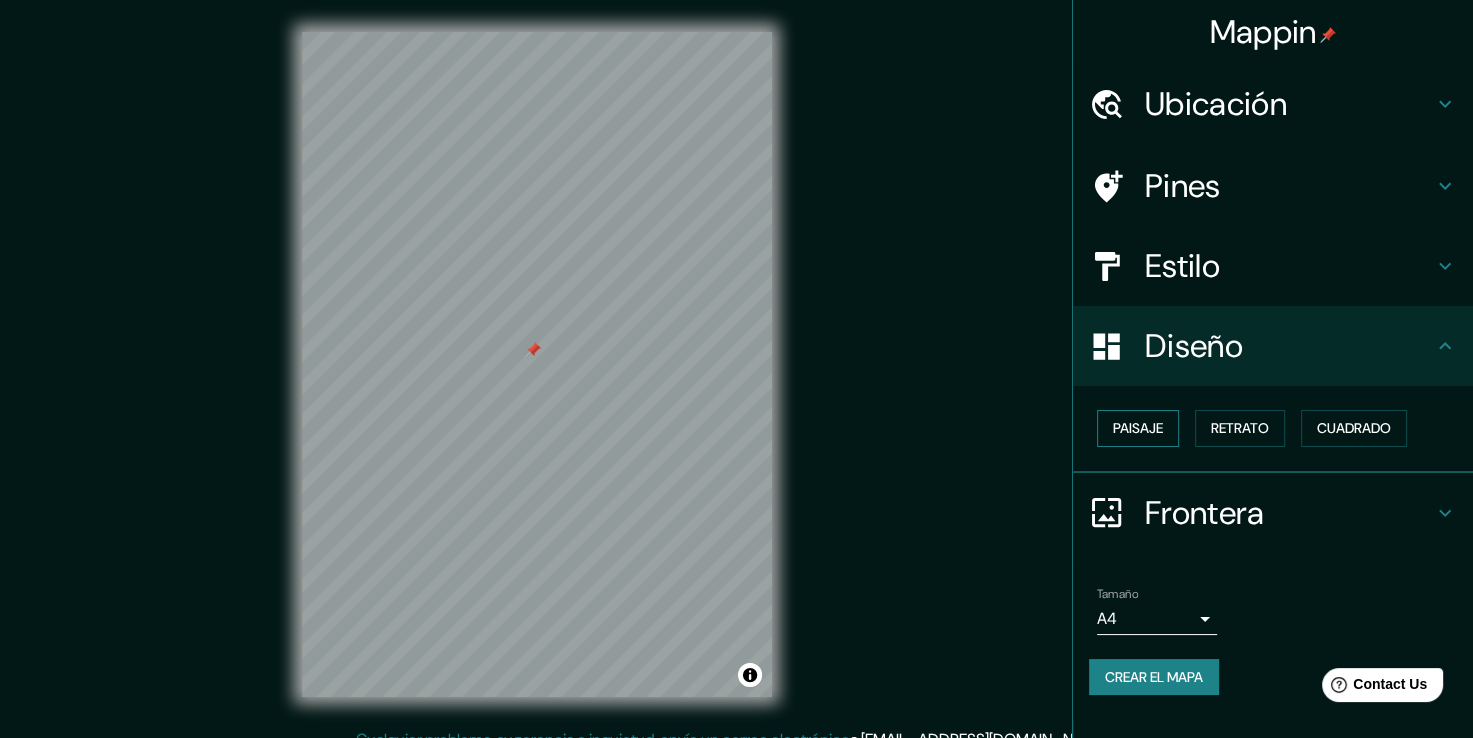 click on "Paisaje" at bounding box center (1138, 428) 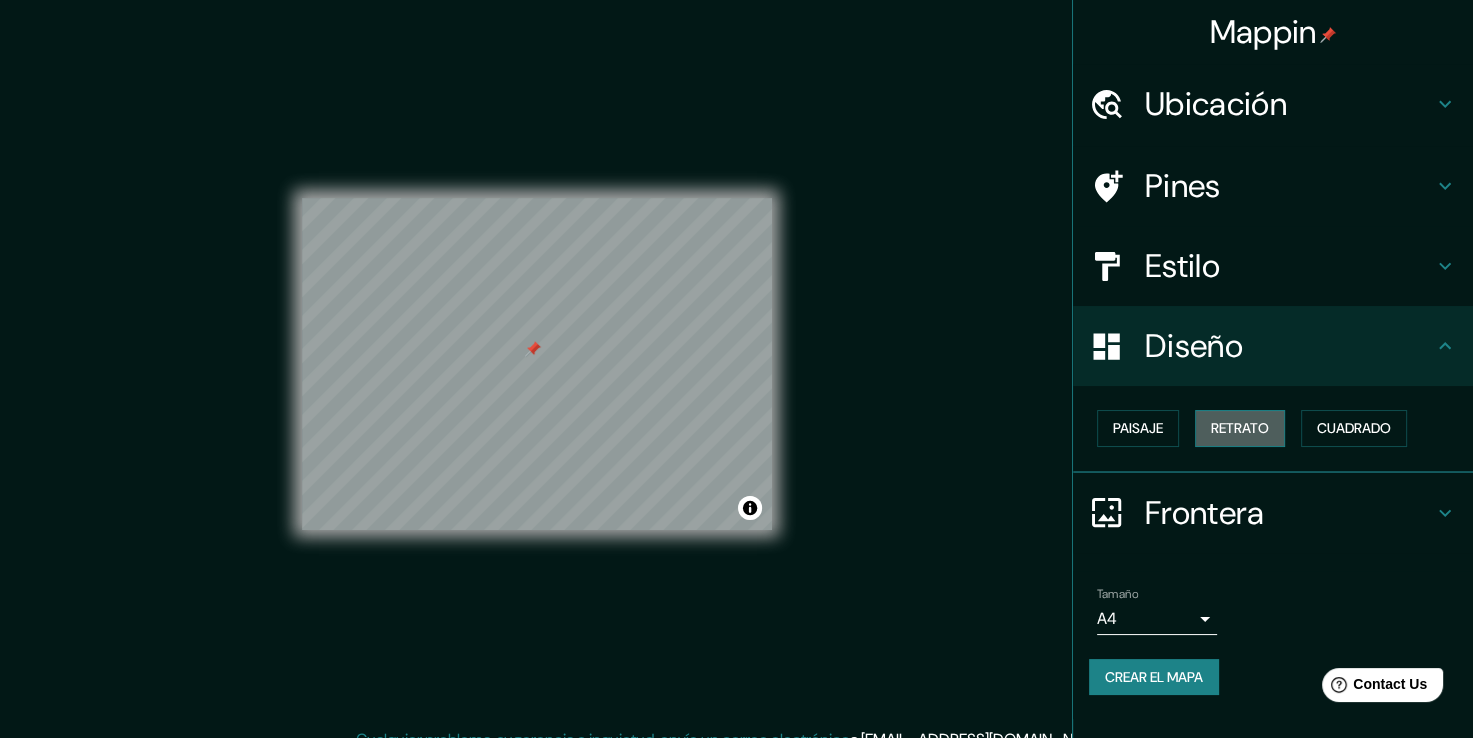 click on "Retrato" at bounding box center [1240, 428] 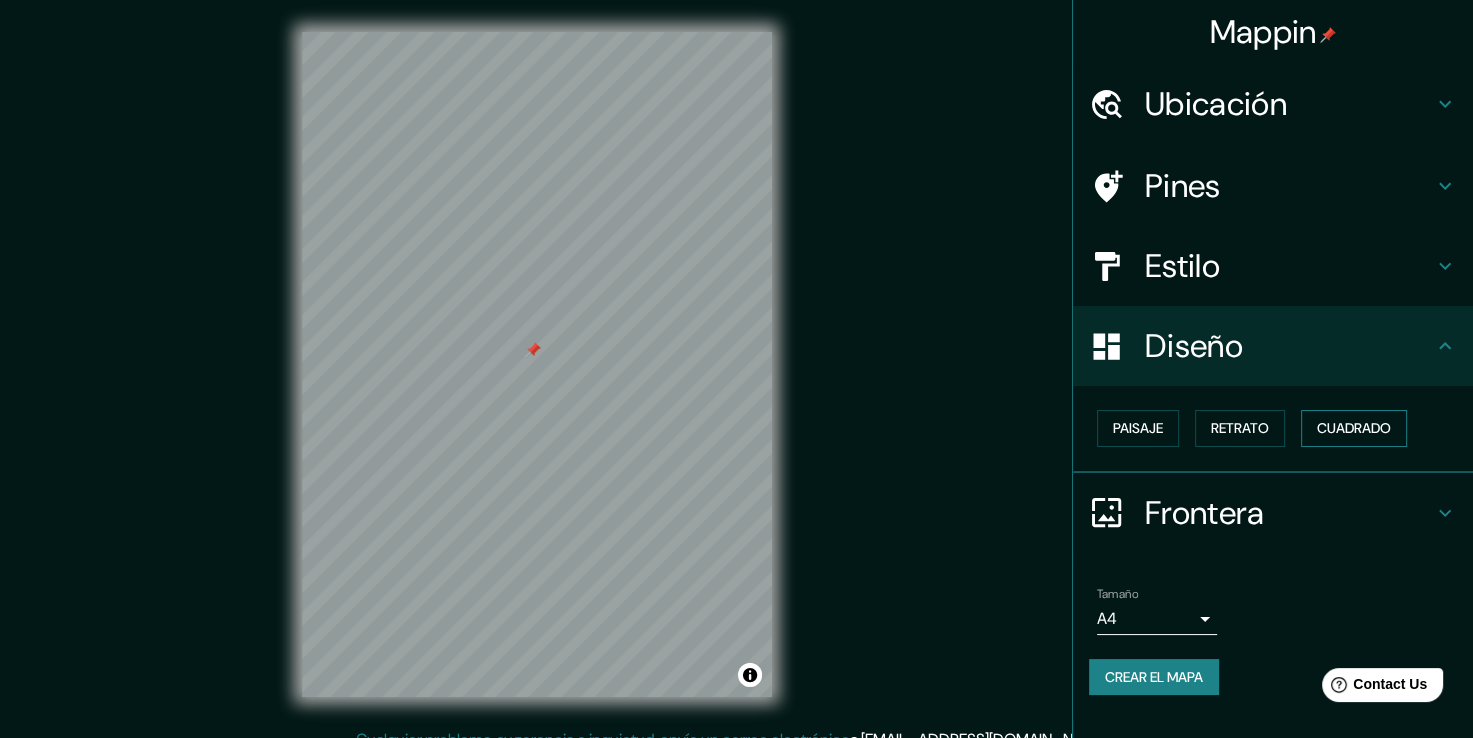 click on "Cuadrado" at bounding box center [1354, 428] 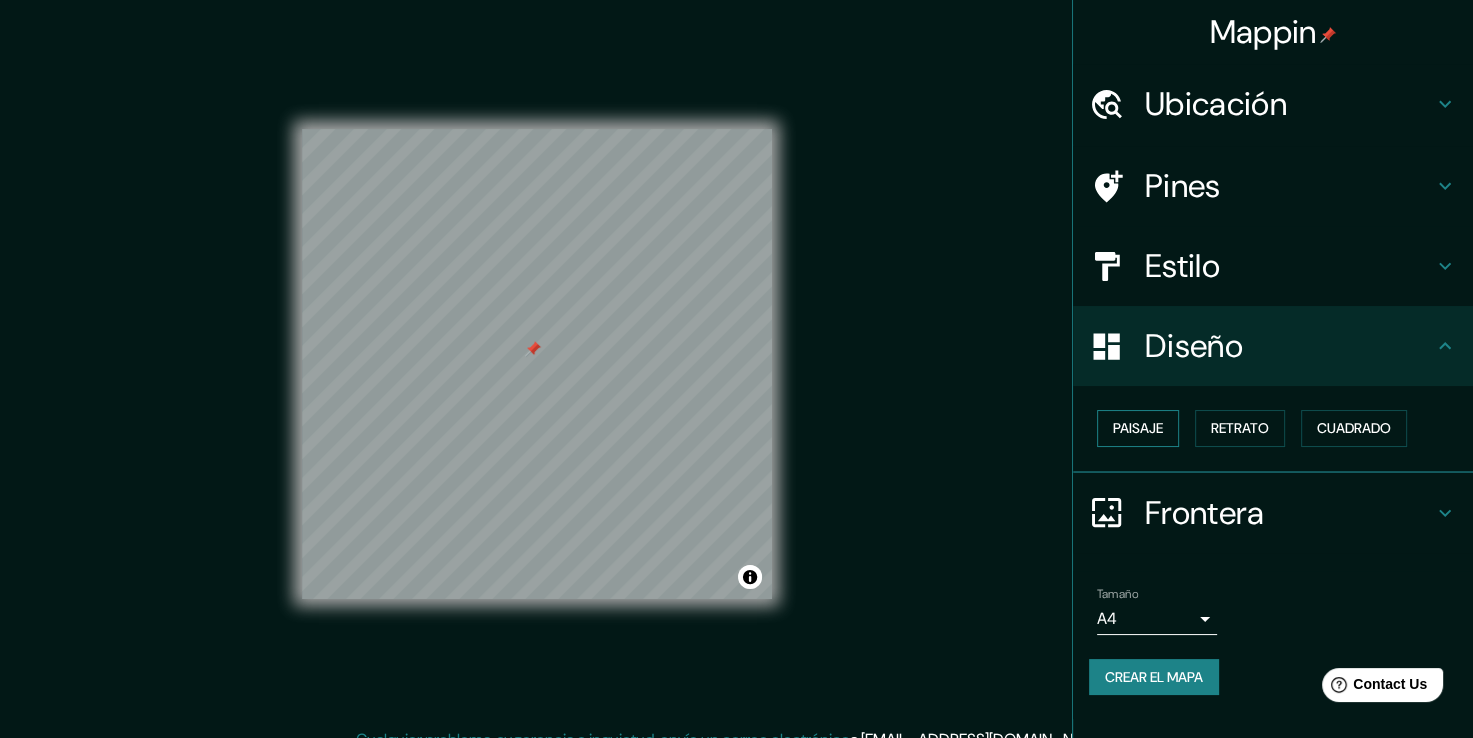 click on "Paisaje" at bounding box center (1138, 428) 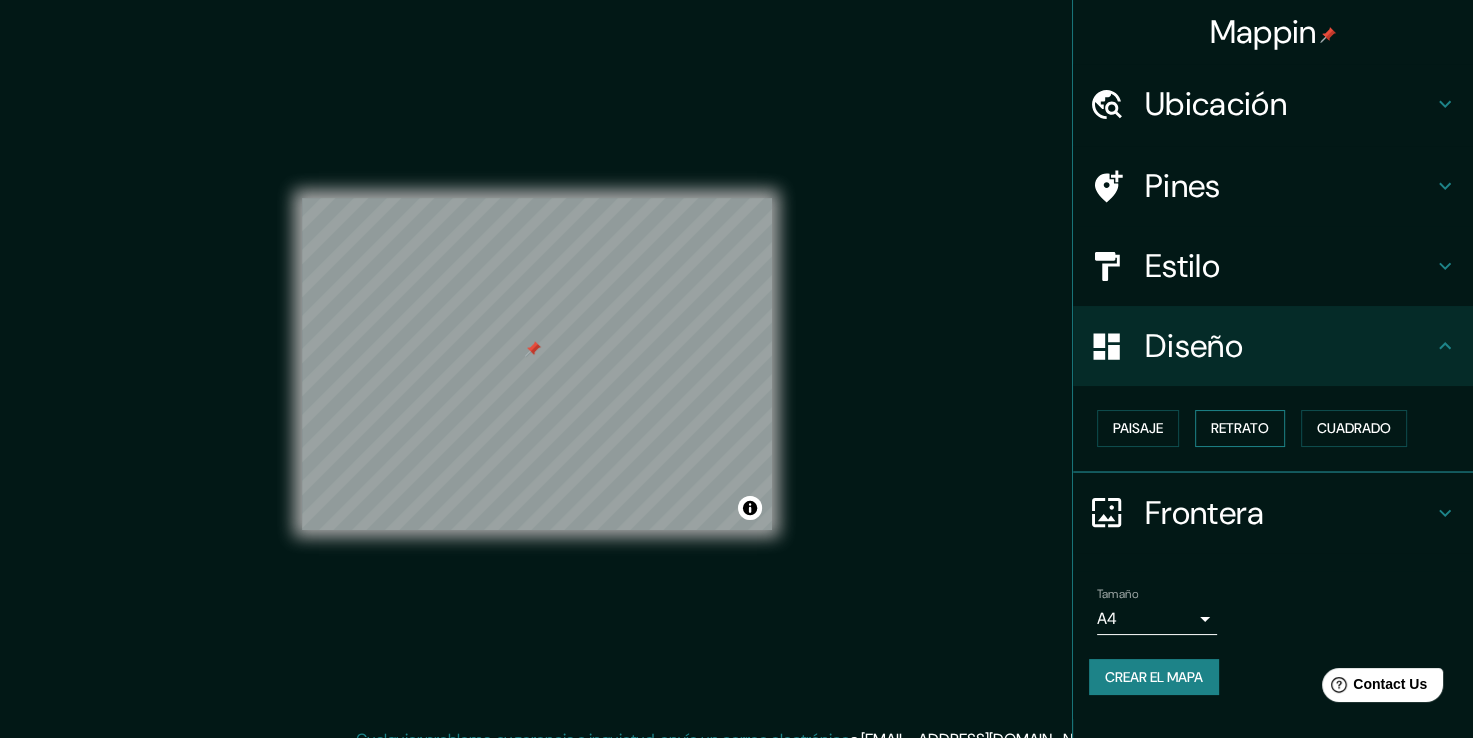 click on "Retrato" at bounding box center [1240, 428] 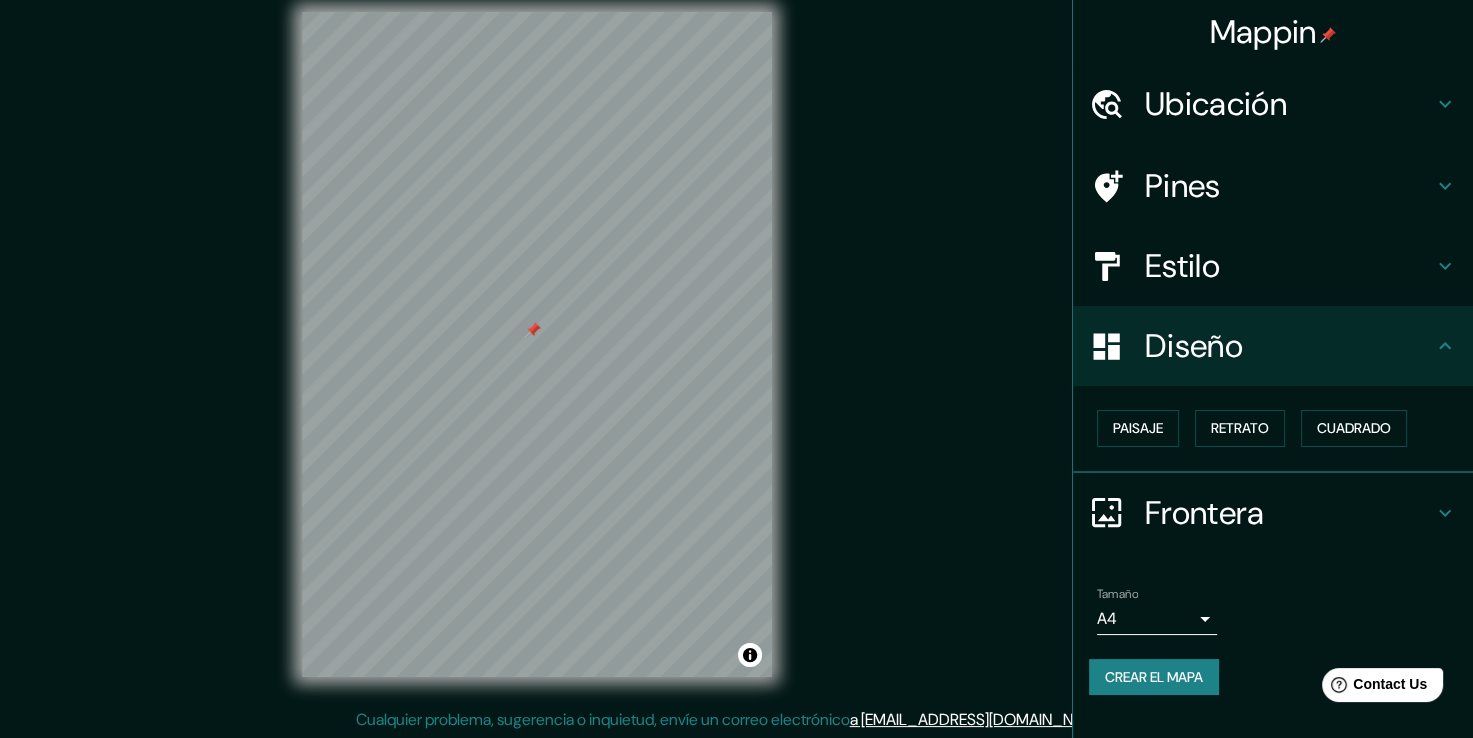 scroll, scrollTop: 22, scrollLeft: 0, axis: vertical 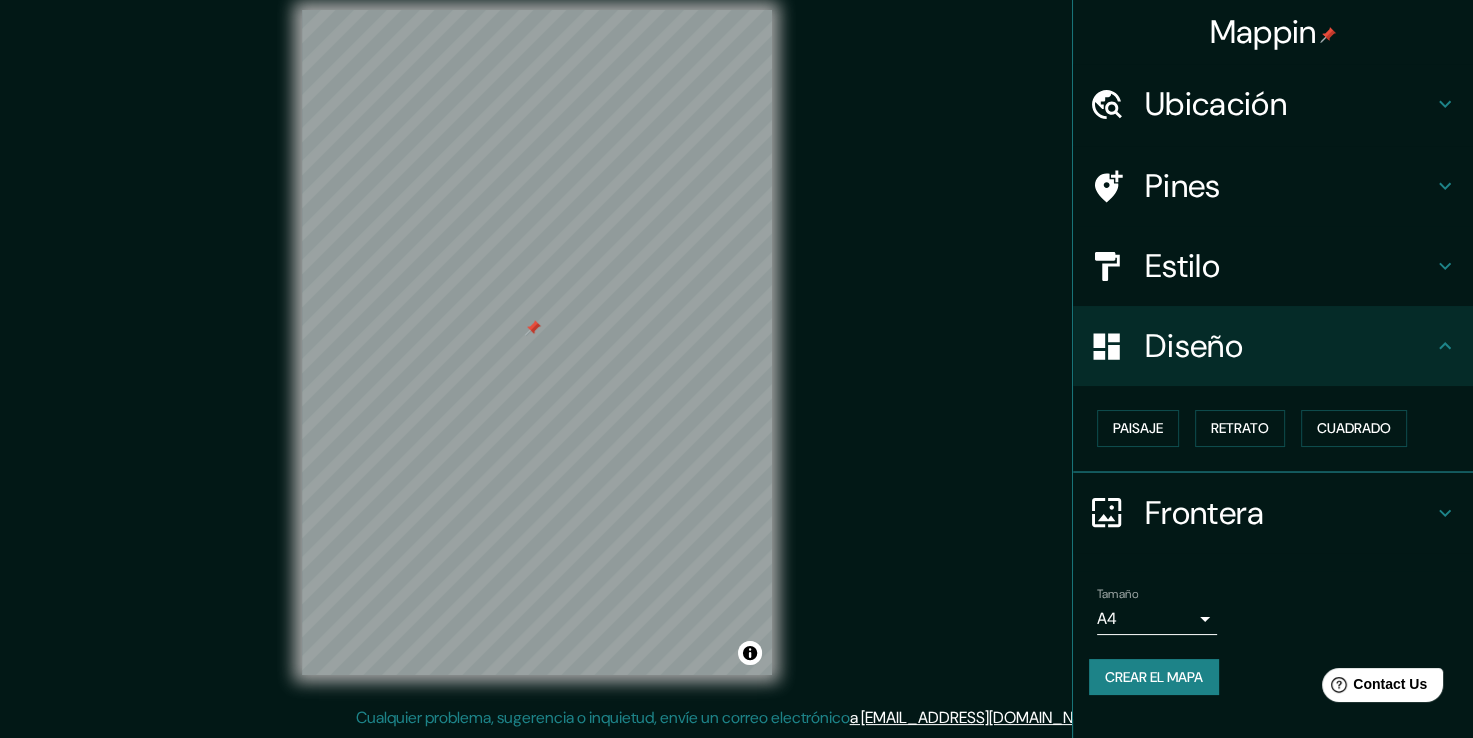 click on "Mappin Ubicación Cancún, Quintana Roo, México Cancún  Quintana Roo, México Cancún  Maipú, Región Metropolitana de Santiago 9250000, Chile Cancún  Coquimbo, Región de Coquimbo 1780000, Chile Cancún  Algarrobo, Región de Valparaíso 2710000, Chile Cancún  Angol, Región de La Araucanía 4650000, Chile Pines Estilo Diseño Paisaje Retrato Cuadrado Frontera Elige un borde.  Sugerencia : puedes hacer que las capas del marco sean opacas para crear algunos efectos geniales. Ninguno Sencillo Transparente Capricho Tamaño A4 single Crear el mapa © Mapbox   © OpenStreetMap   Improve this map Cualquier problema, sugerencia o inquietud, envíe un correo electrónico  a help@mappin.pro . . ." at bounding box center (736, 347) 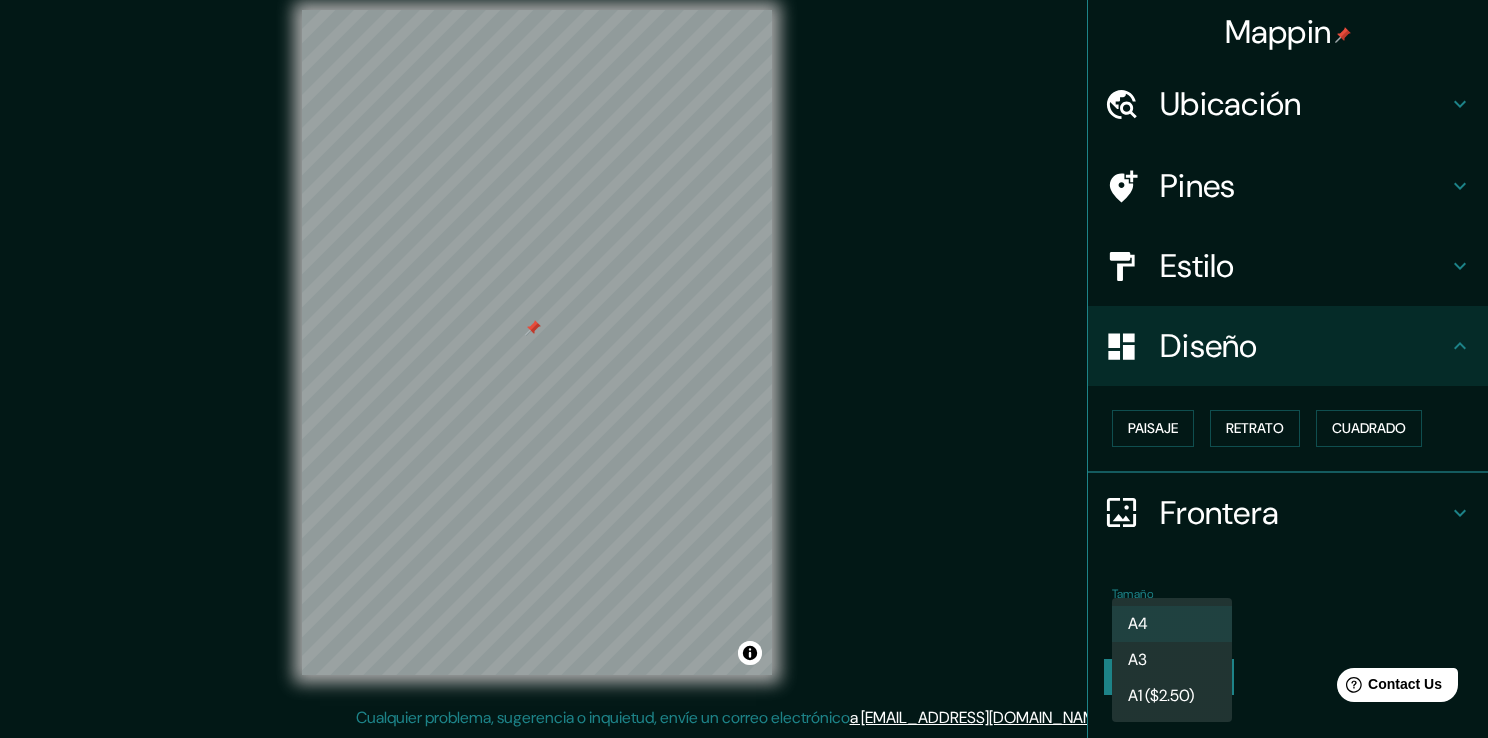 click on "A4" at bounding box center (1172, 624) 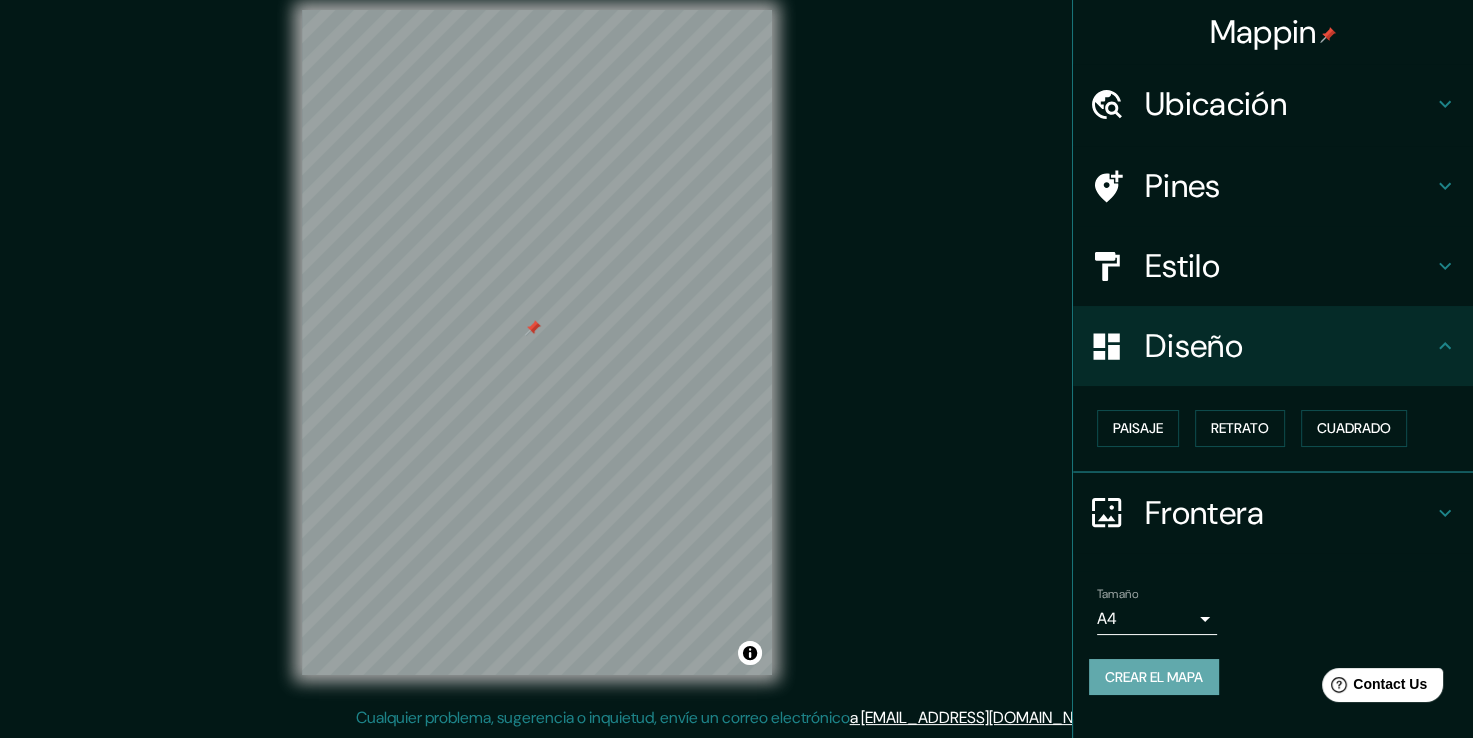 click on "Crear el mapa" at bounding box center [1154, 677] 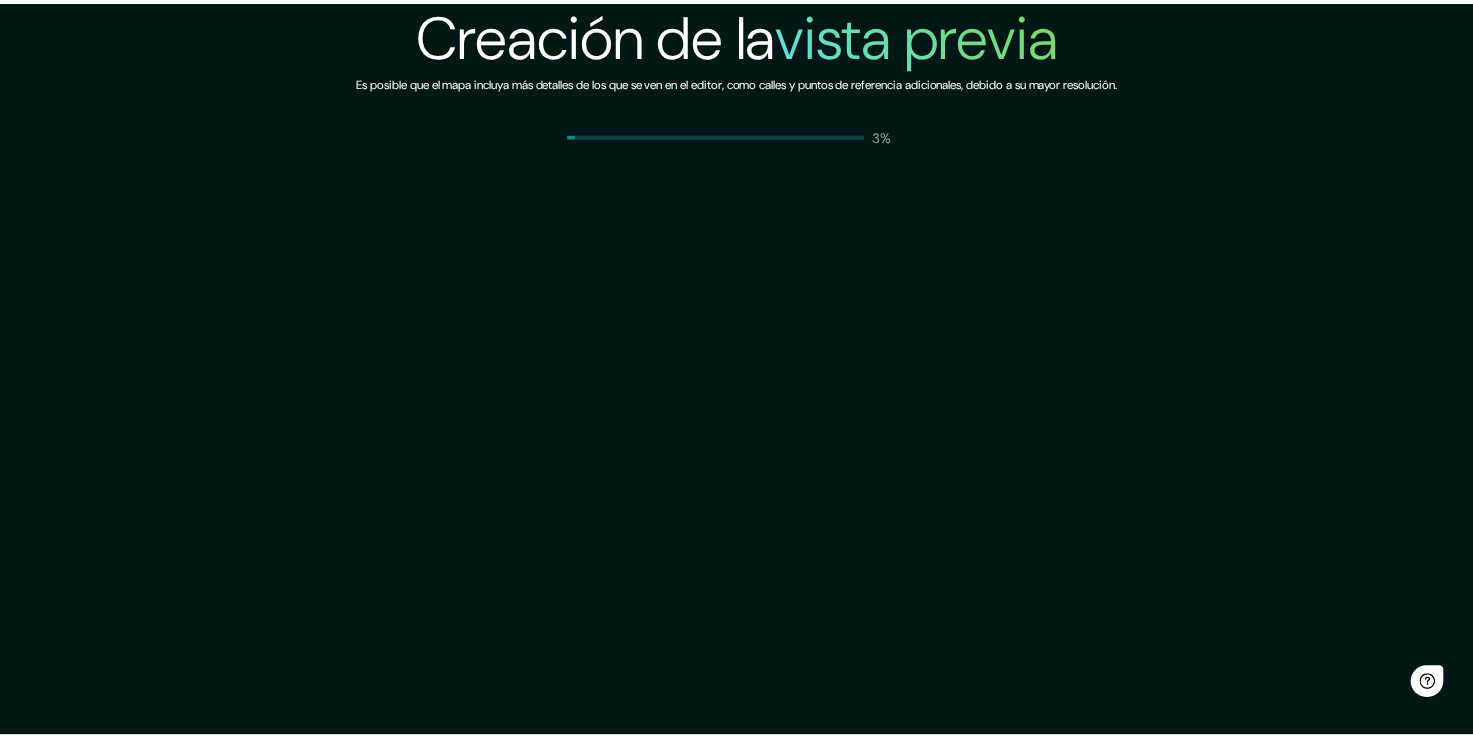 scroll, scrollTop: 0, scrollLeft: 0, axis: both 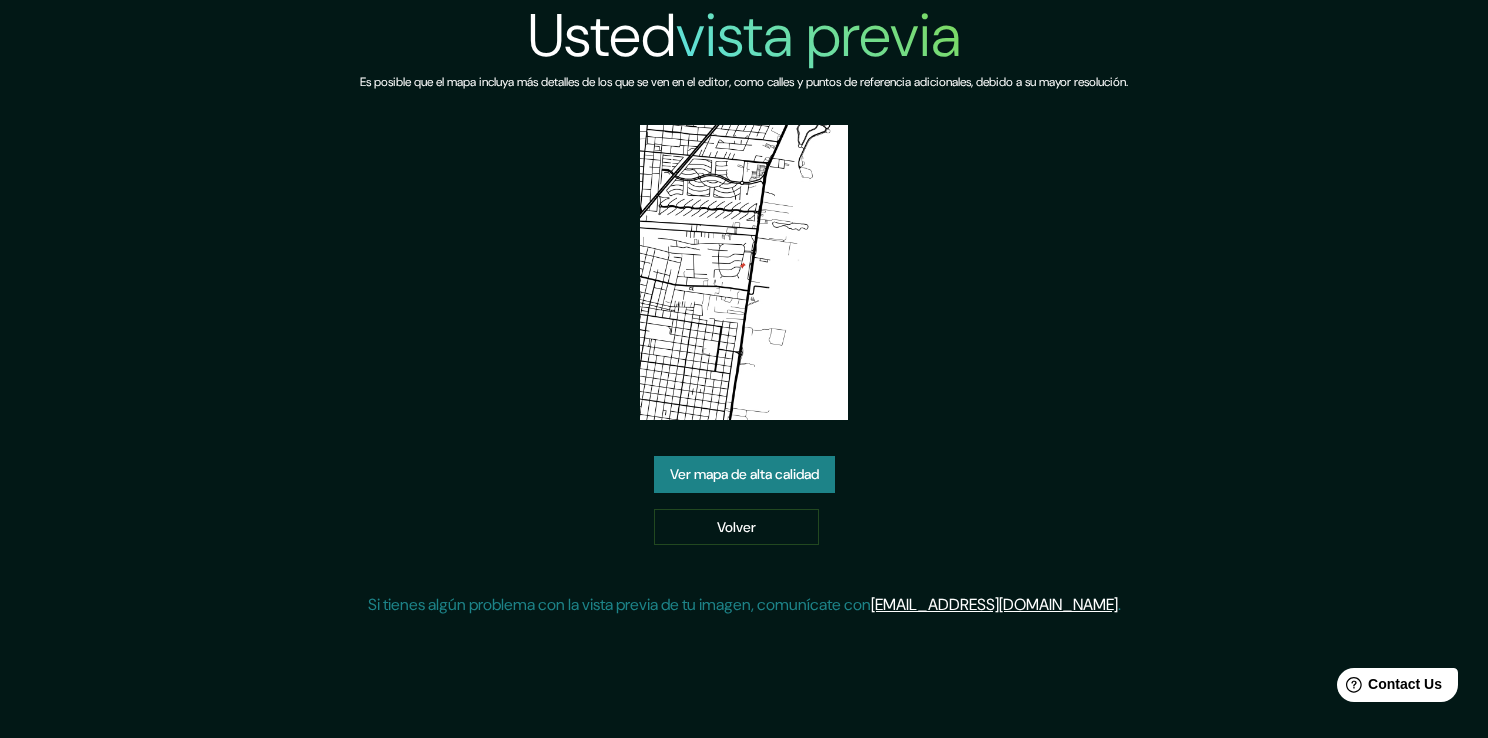click on "Ver mapa de alta calidad" at bounding box center [744, 474] 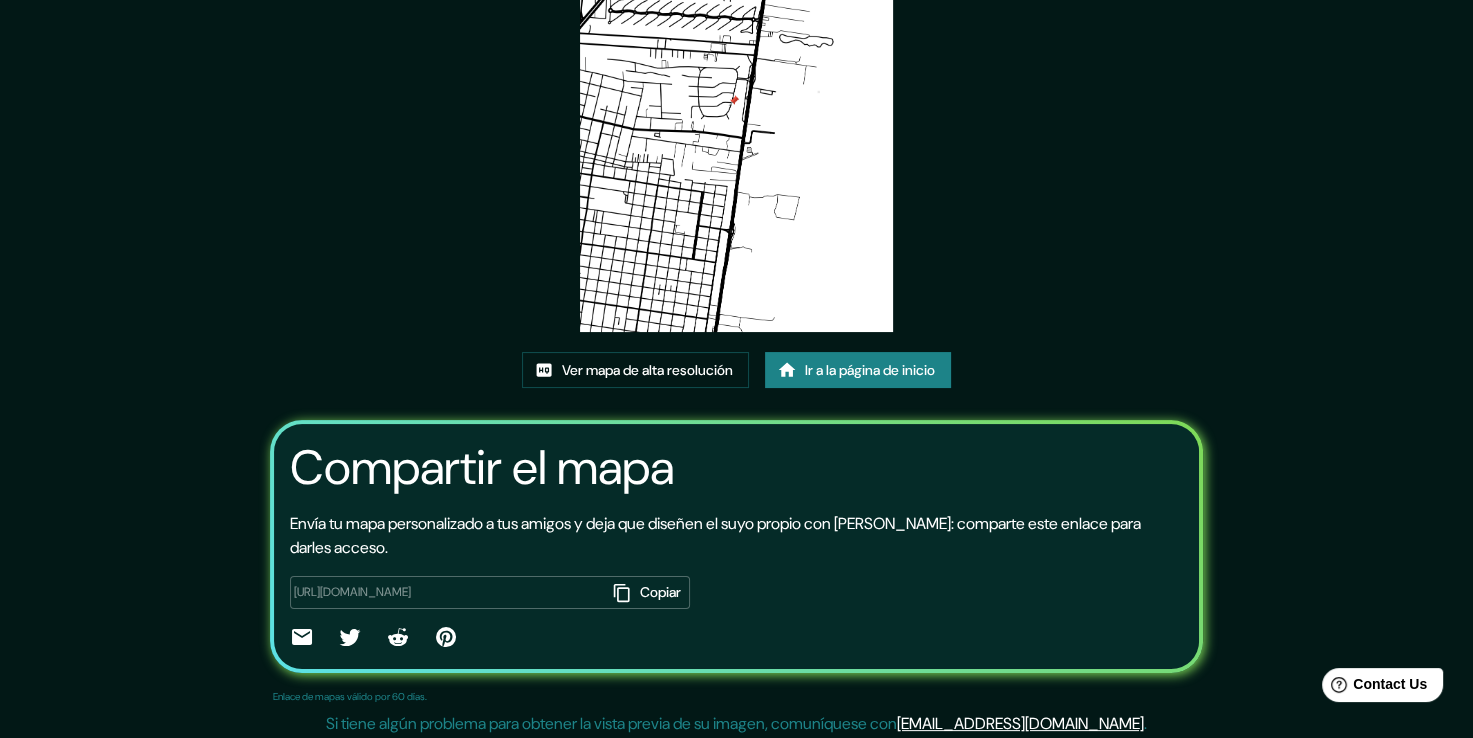 scroll, scrollTop: 204, scrollLeft: 0, axis: vertical 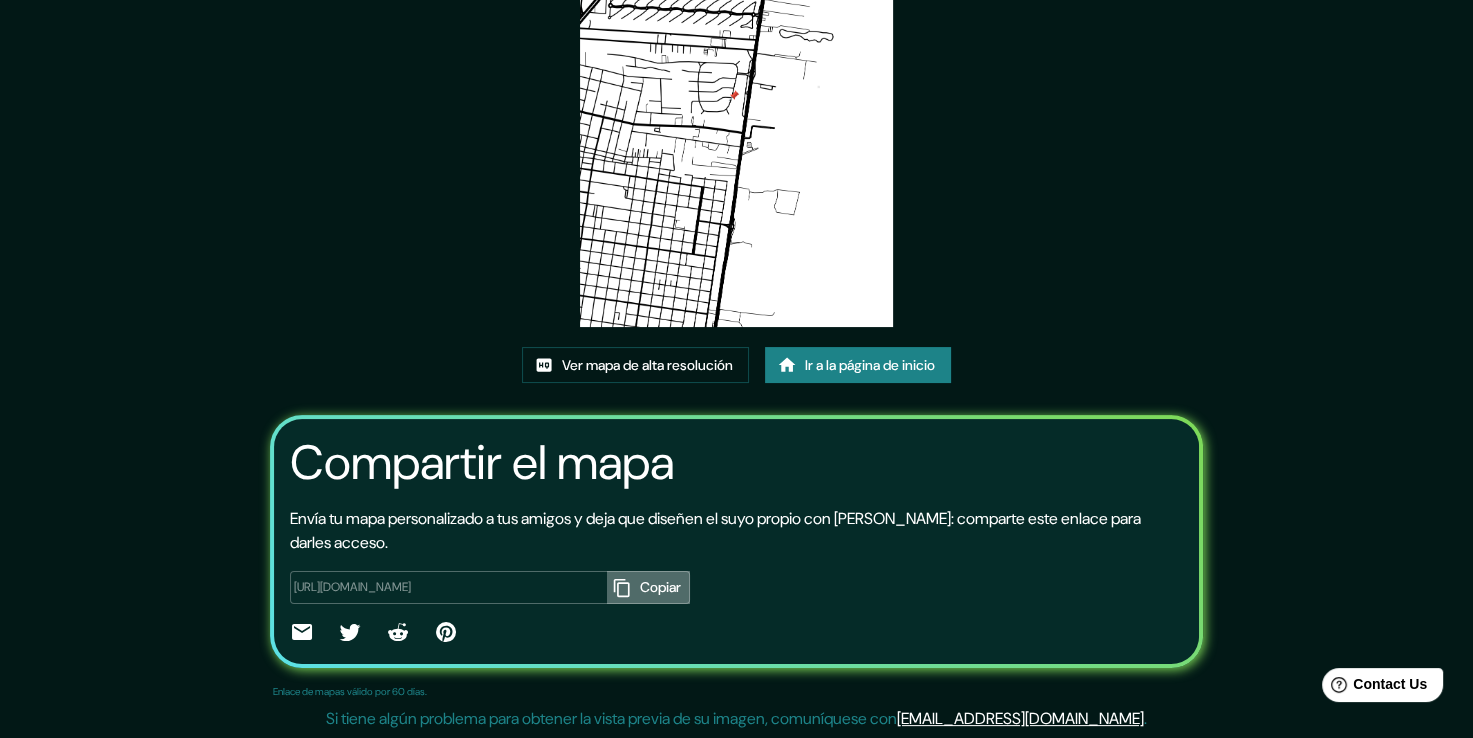 click on "Copiar" at bounding box center [660, 587] 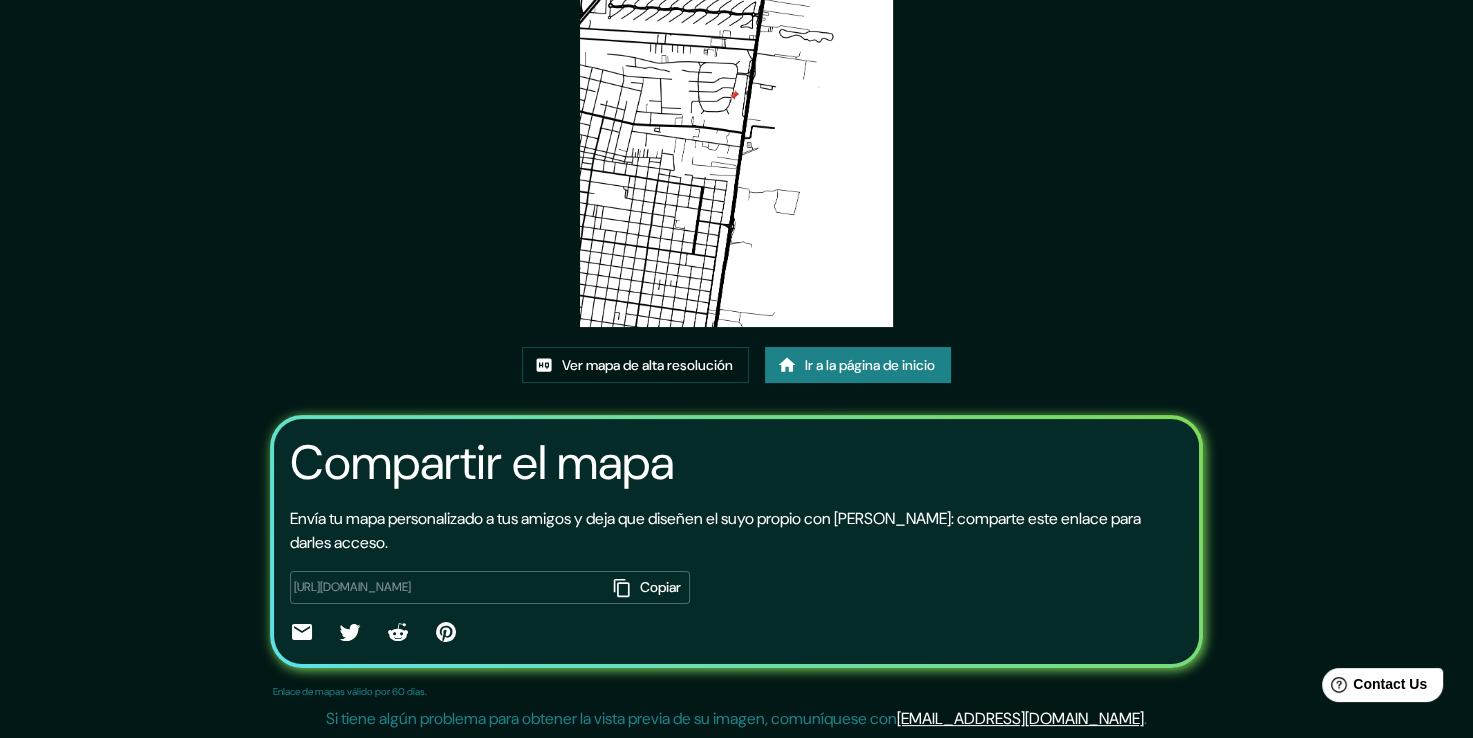 click on "Este mapa fue creado con  Mappin Ver mapa de alta resolución Ir a la página de inicio Compartir el mapa Envía tu mapa personalizado a tus amigos y deja que diseñen el suyo propio con Mappin: comparte este enlace para darles acceso. https://app.mappin.pro/map/9248516aac5d9970d7d3d67d1bb84dd1ee26770d?utm_source=link&utm_campaign=v1&utm_medium=share Copiar ​ Enlace de mapas válido por 60 días. Si tiene algún problema para obtener la vista previa de su imagen, comuníquese con  help@mappin.pro ." at bounding box center (736, 267) 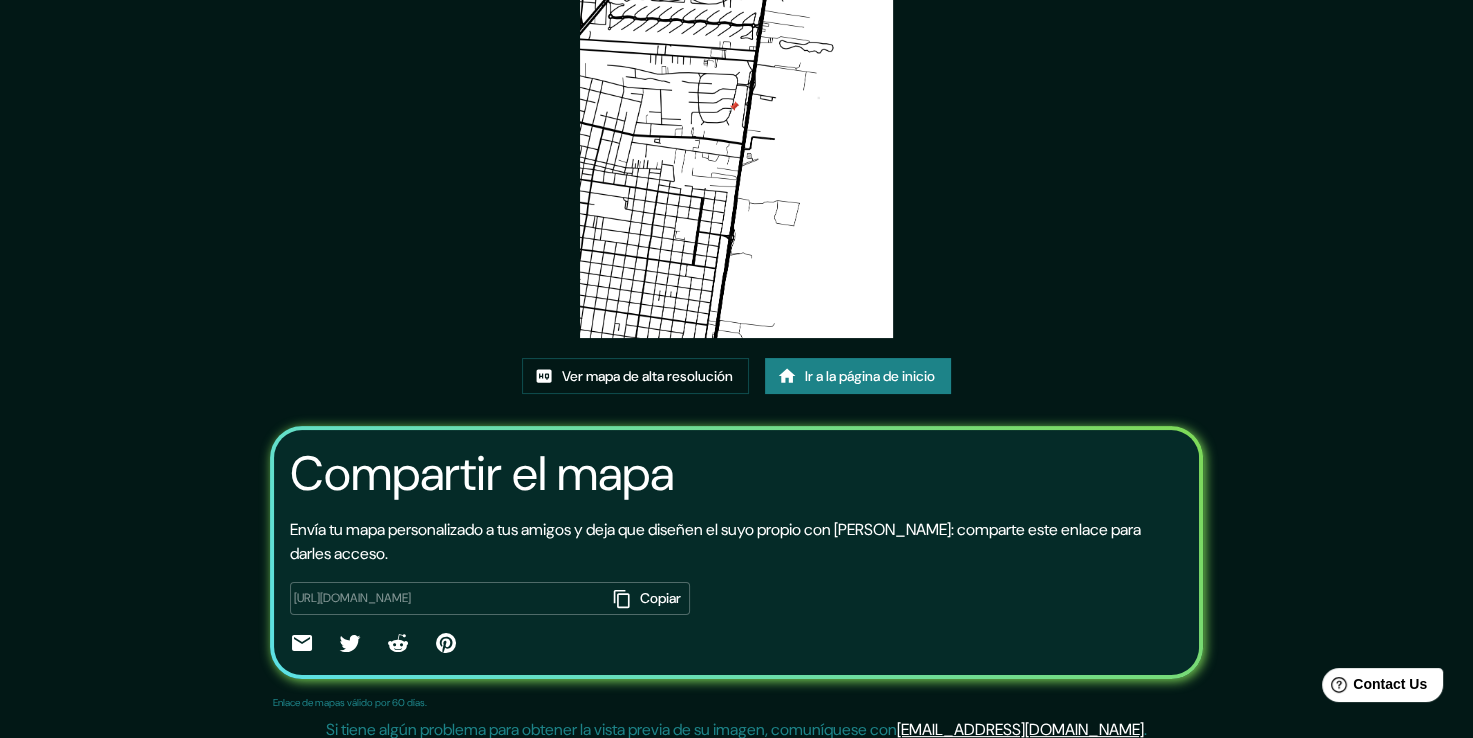 scroll, scrollTop: 204, scrollLeft: 0, axis: vertical 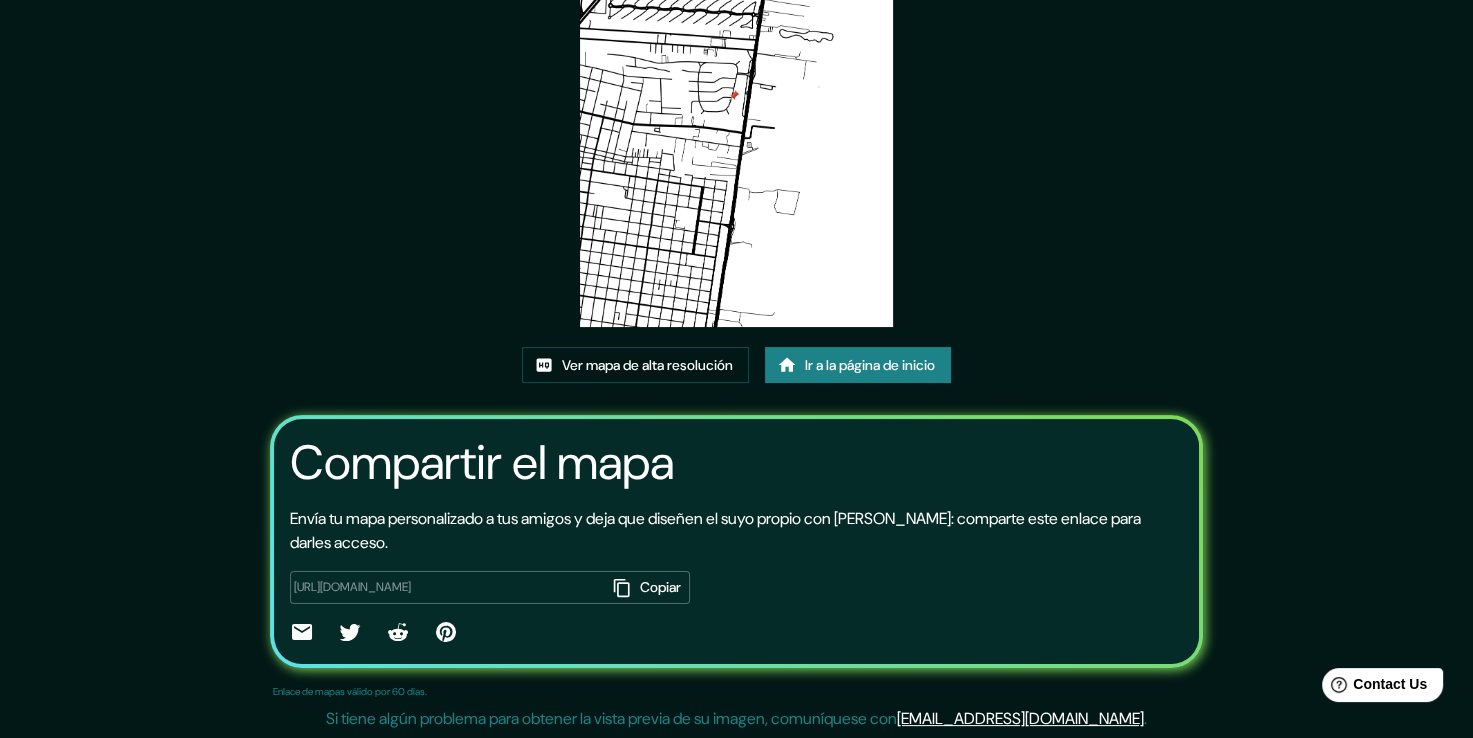 click at bounding box center (736, 105) 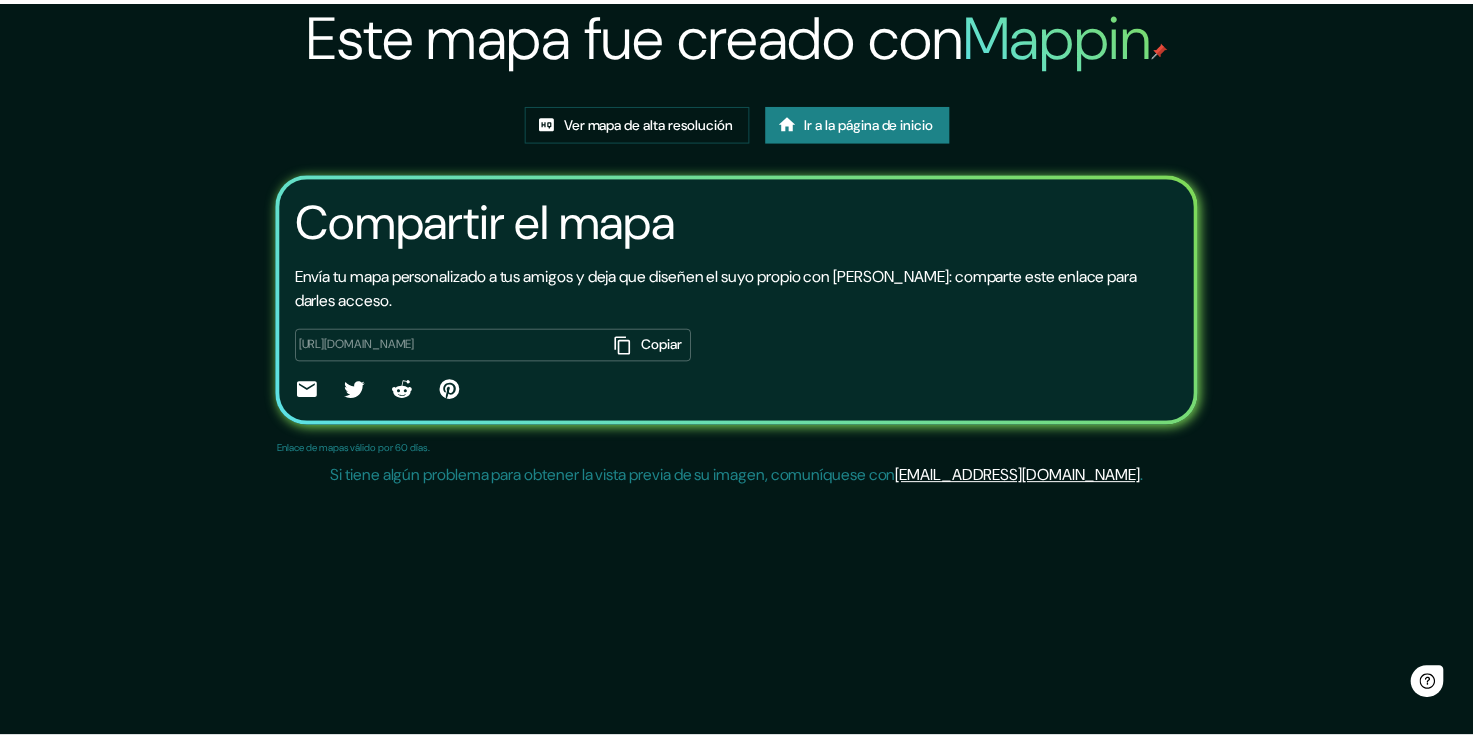 scroll, scrollTop: 0, scrollLeft: 0, axis: both 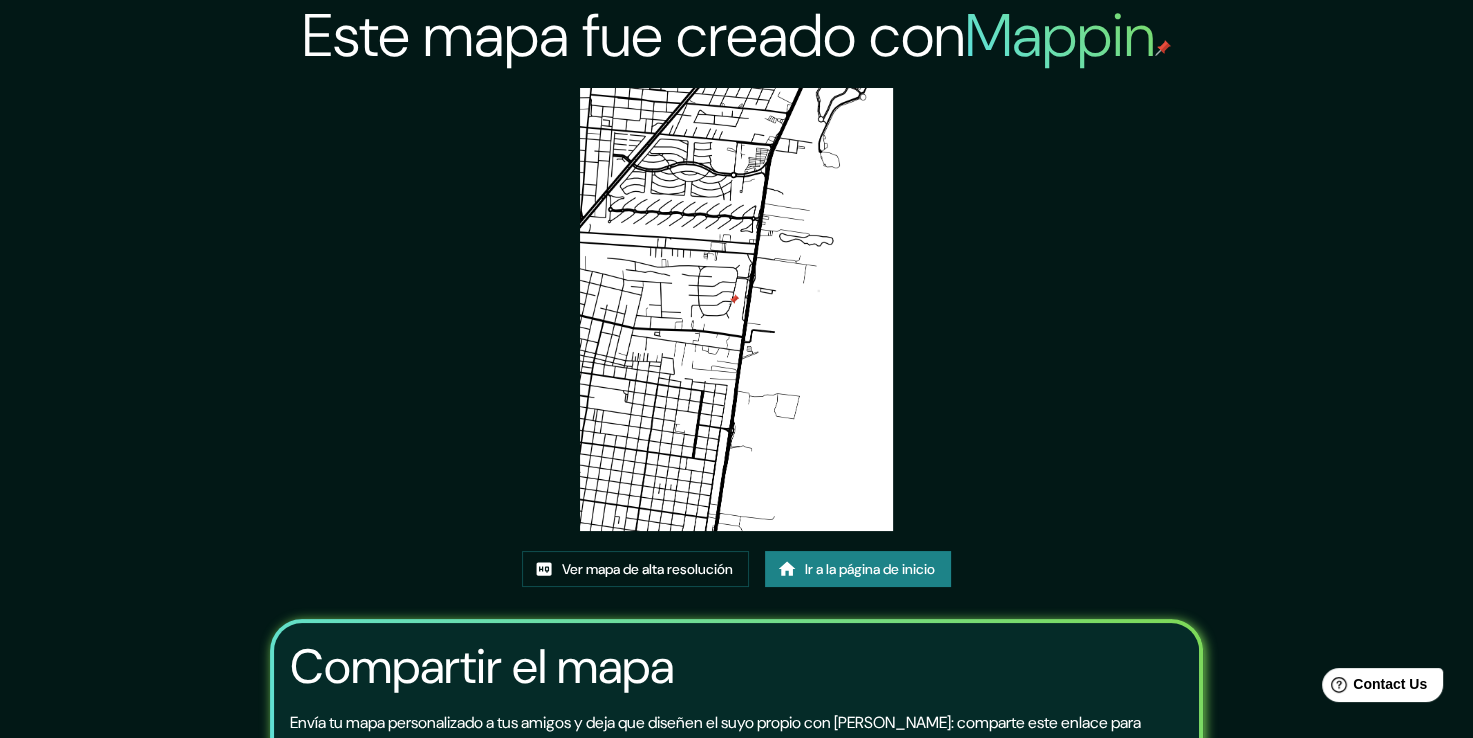 click on "Este mapa fue creado con  Mappin Ver mapa de alta resolución Ir a la página de inicio Compartir el mapa Envía tu mapa personalizado a tus amigos y deja que diseñen el suyo propio con [PERSON_NAME]: comparte este enlace para darles acceso. [URL][DOMAIN_NAME] Copiar ​ Enlace de mapas válido por 60 días. Si tiene algún problema para obtener la vista previa de su imagen, comuníquese con  [EMAIL_ADDRESS][DOMAIN_NAME] ." at bounding box center [737, 471] 